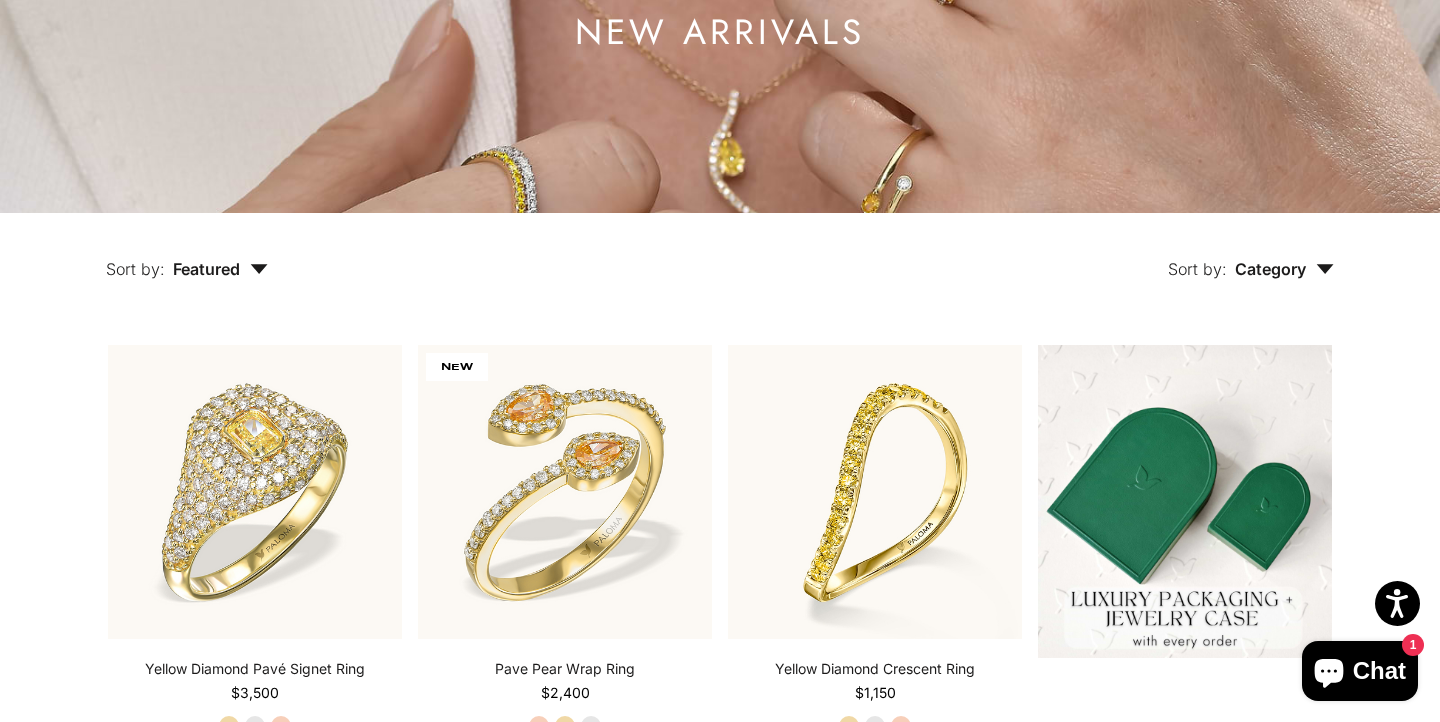 scroll, scrollTop: 0, scrollLeft: 0, axis: both 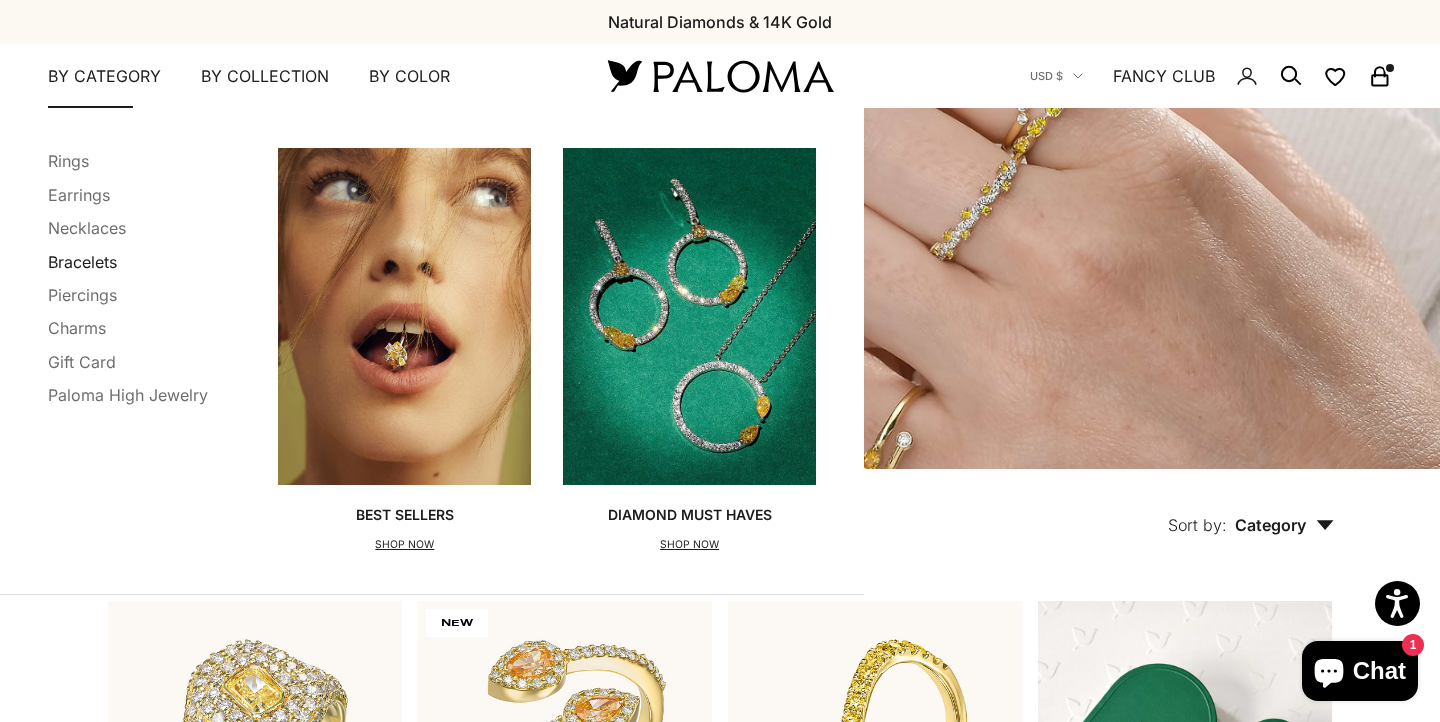 click on "Bracelets" at bounding box center (82, 262) 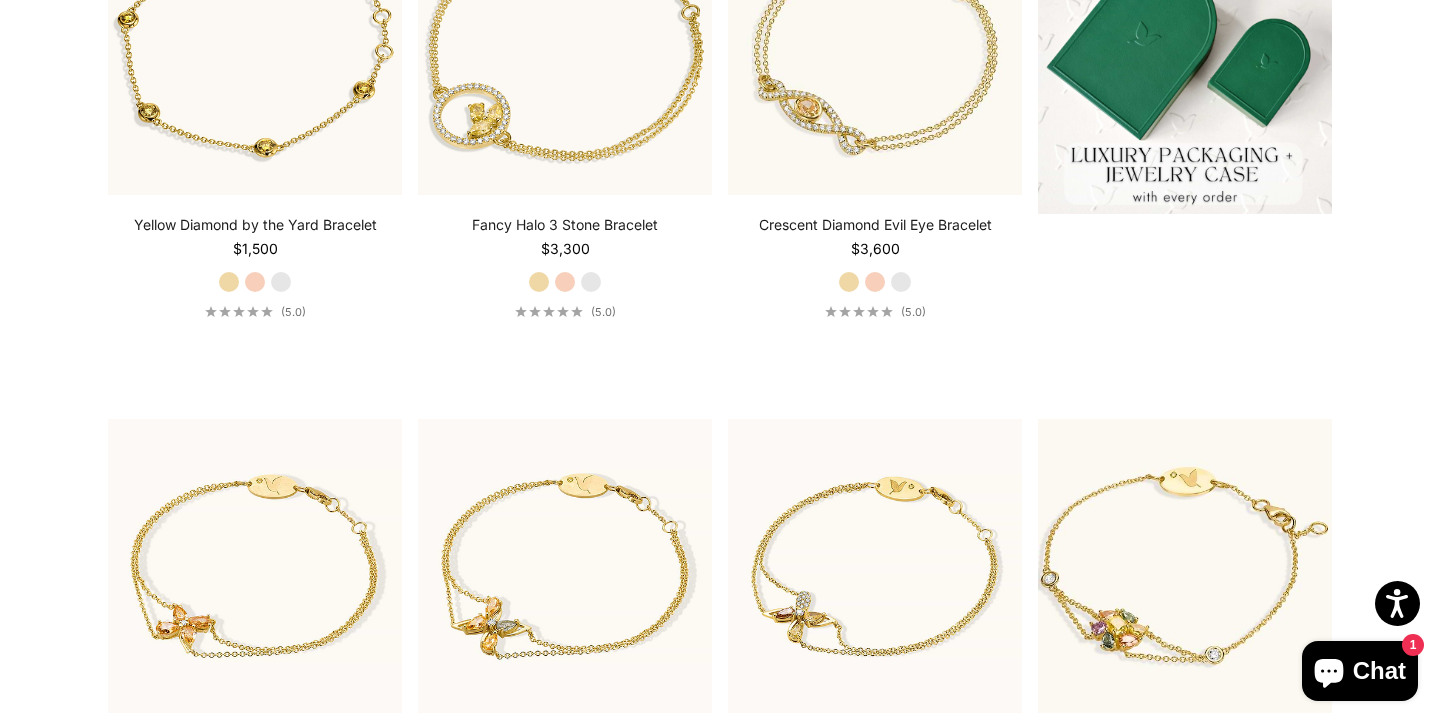 scroll, scrollTop: 0, scrollLeft: 0, axis: both 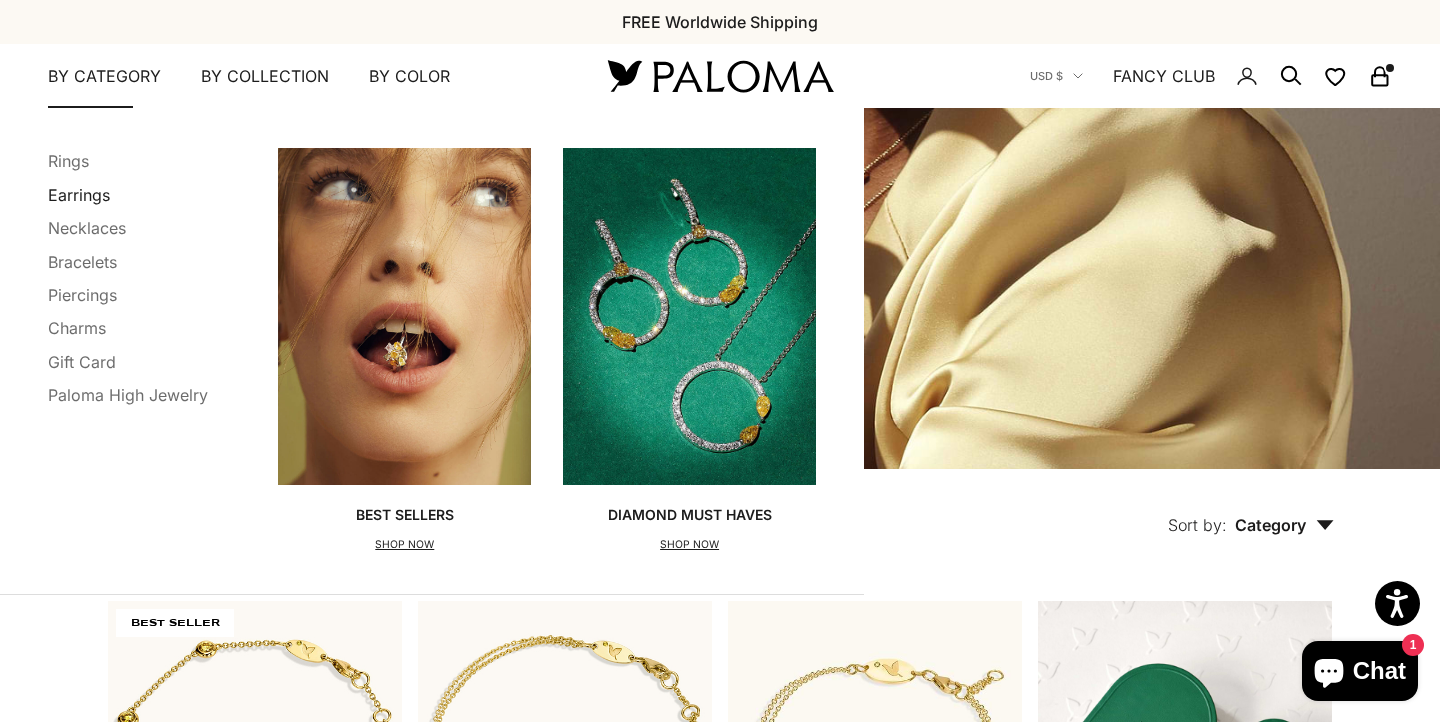 click on "Earrings" at bounding box center (79, 195) 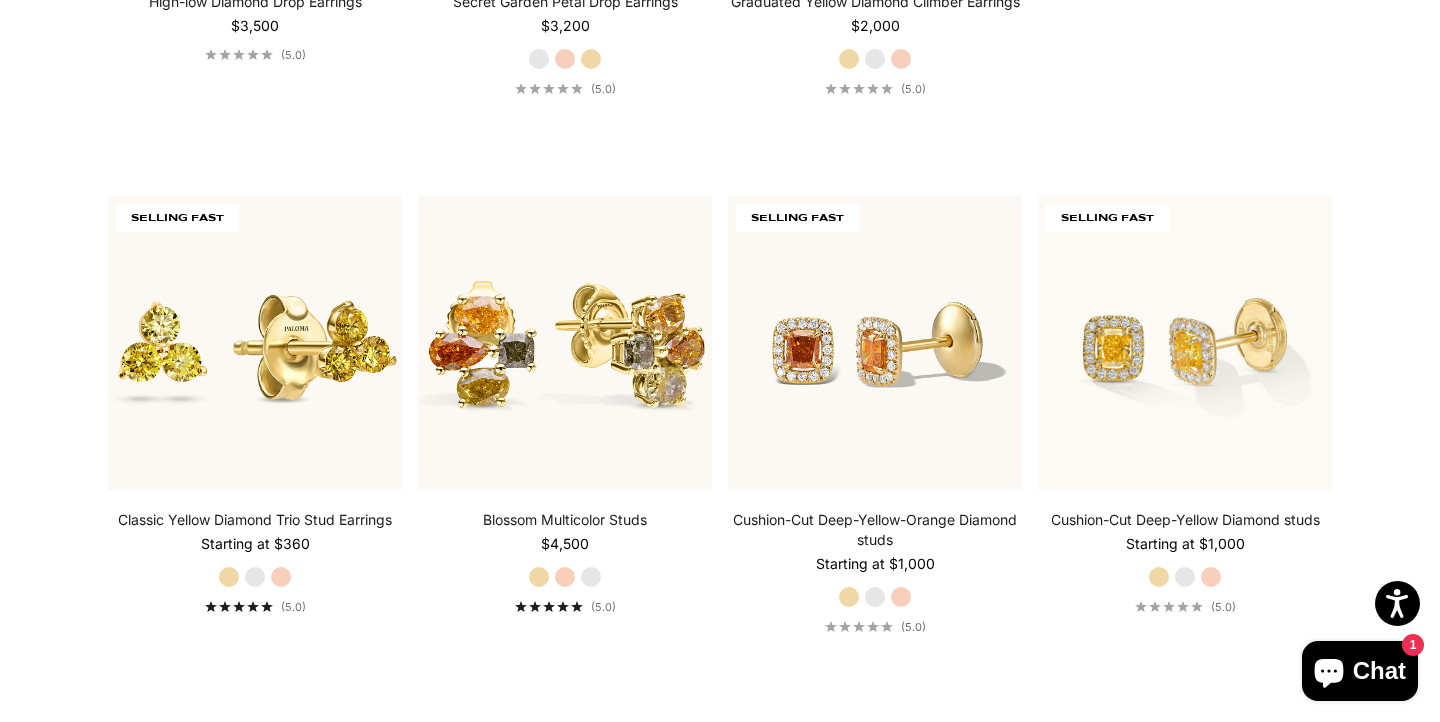 scroll, scrollTop: 927, scrollLeft: 0, axis: vertical 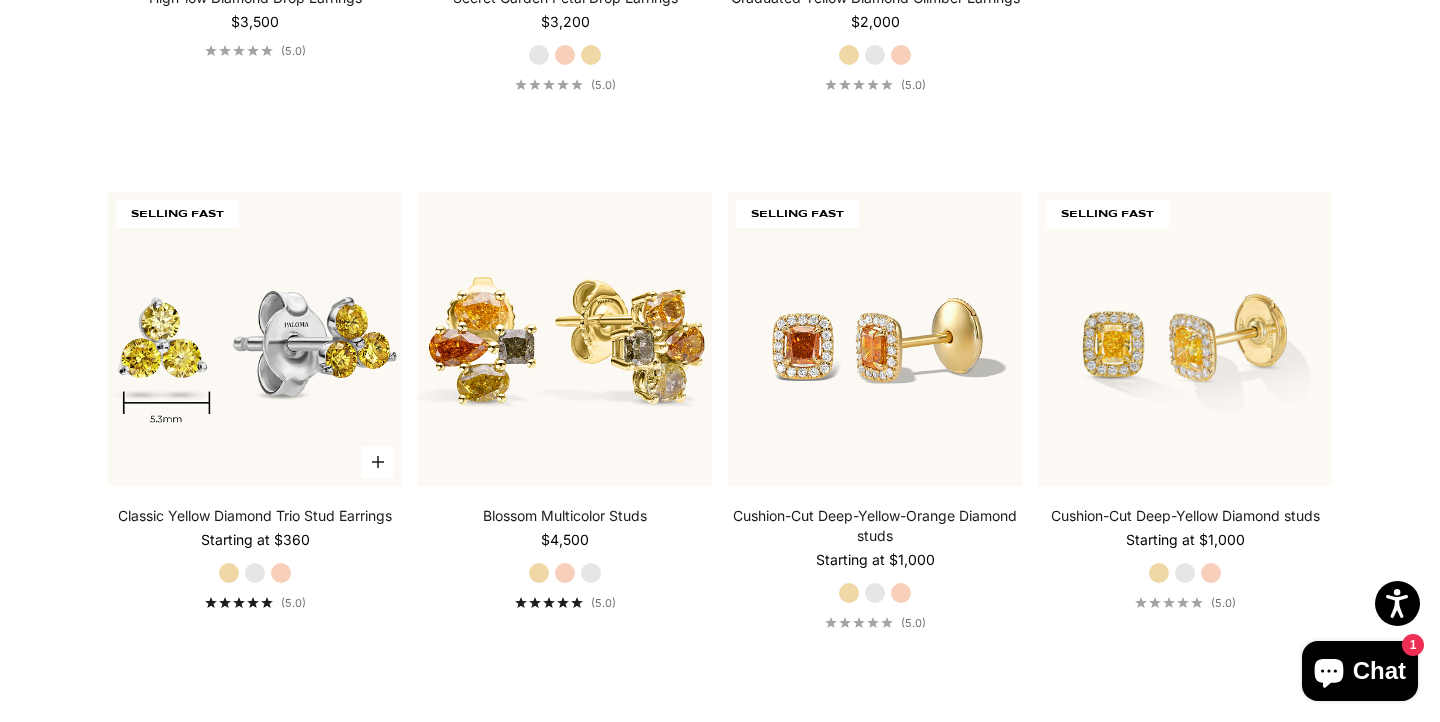 click at bounding box center (255, 339) 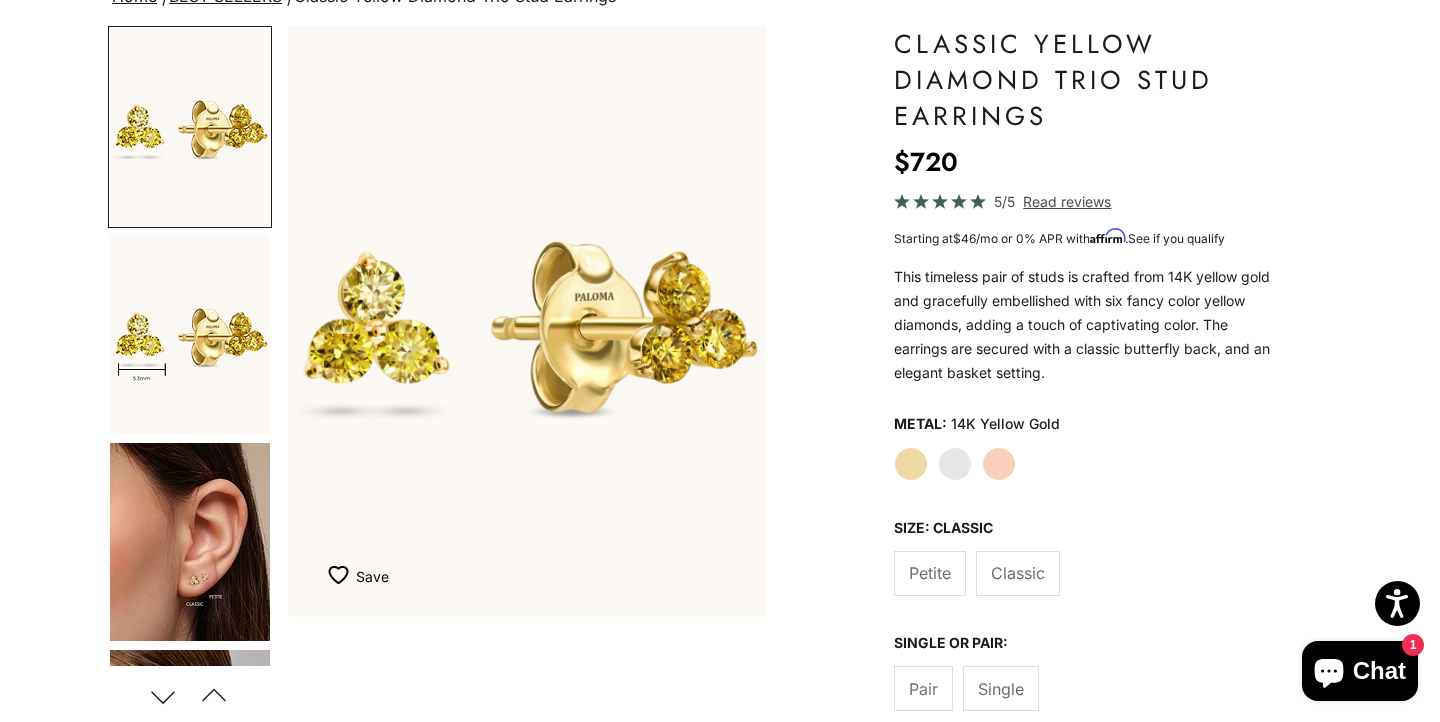 scroll, scrollTop: 179, scrollLeft: 0, axis: vertical 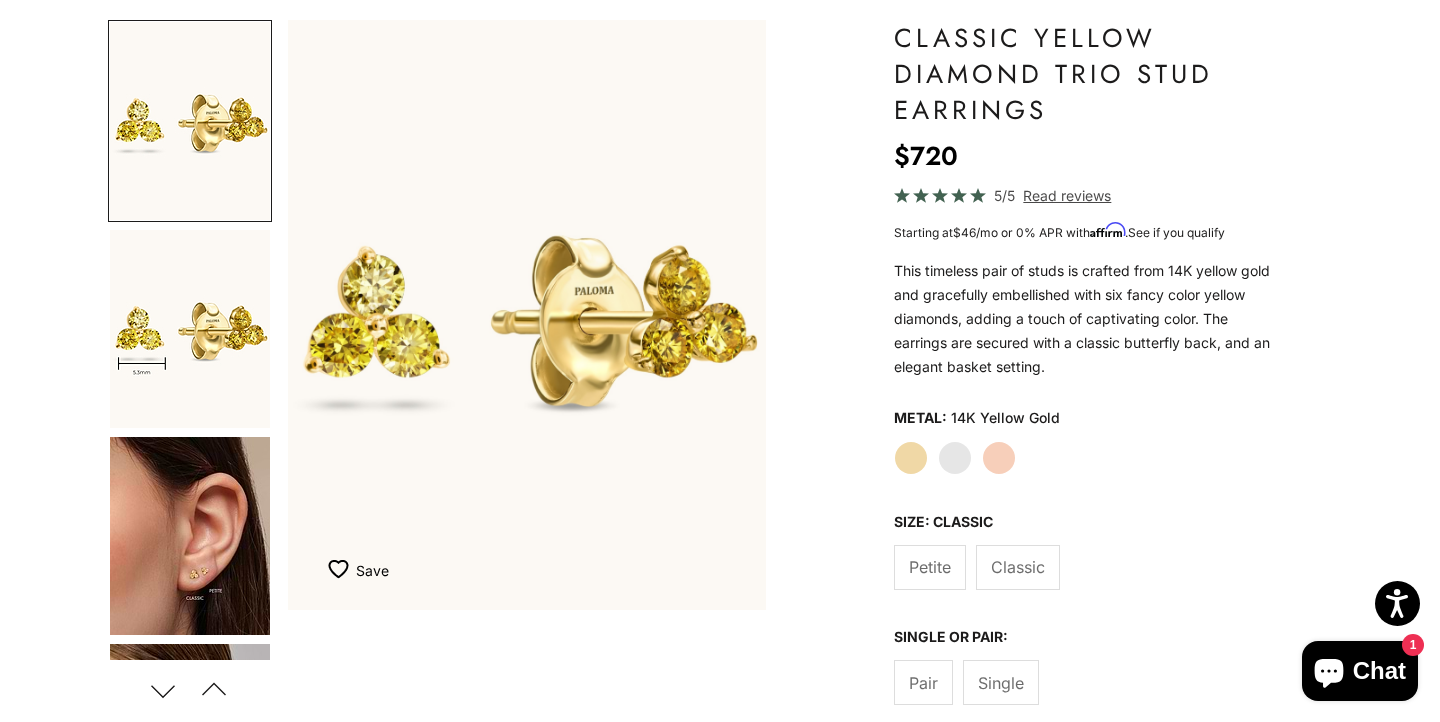 click on "Single" 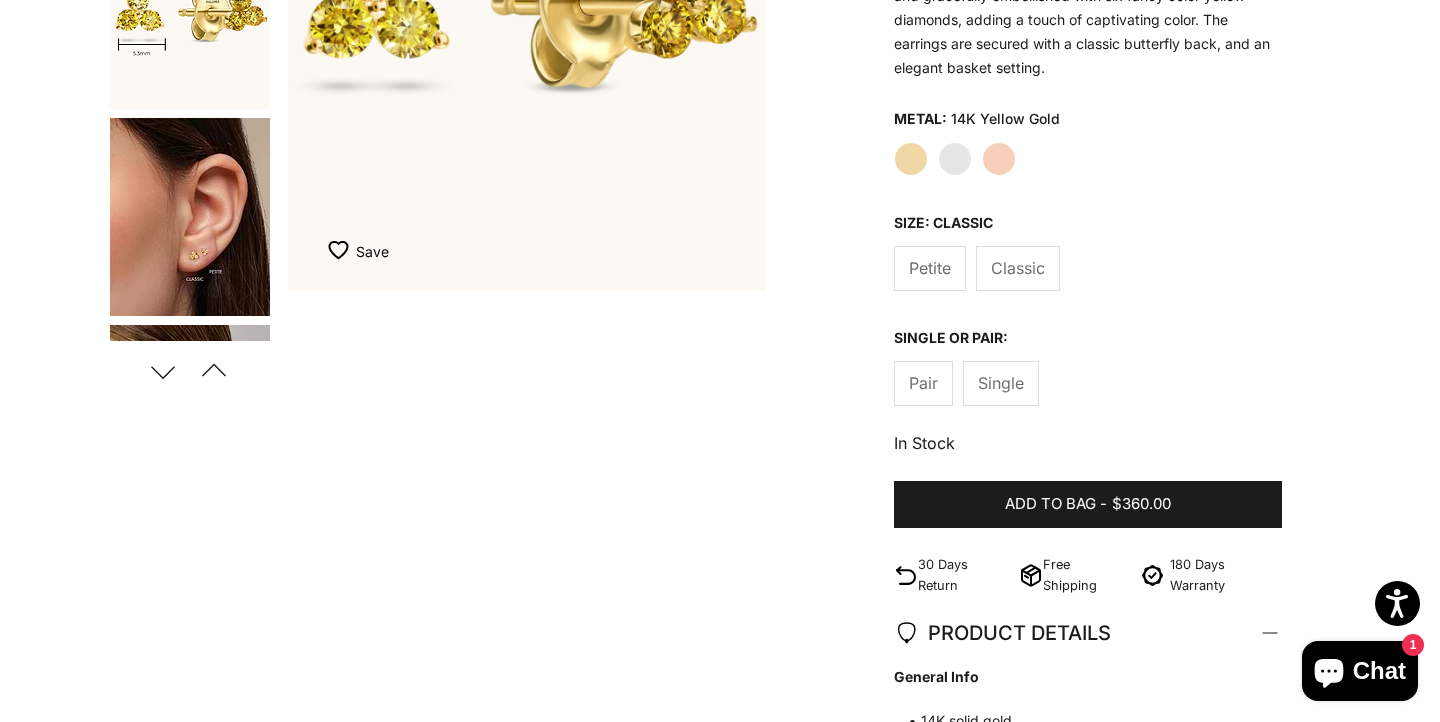 scroll, scrollTop: 499, scrollLeft: 0, axis: vertical 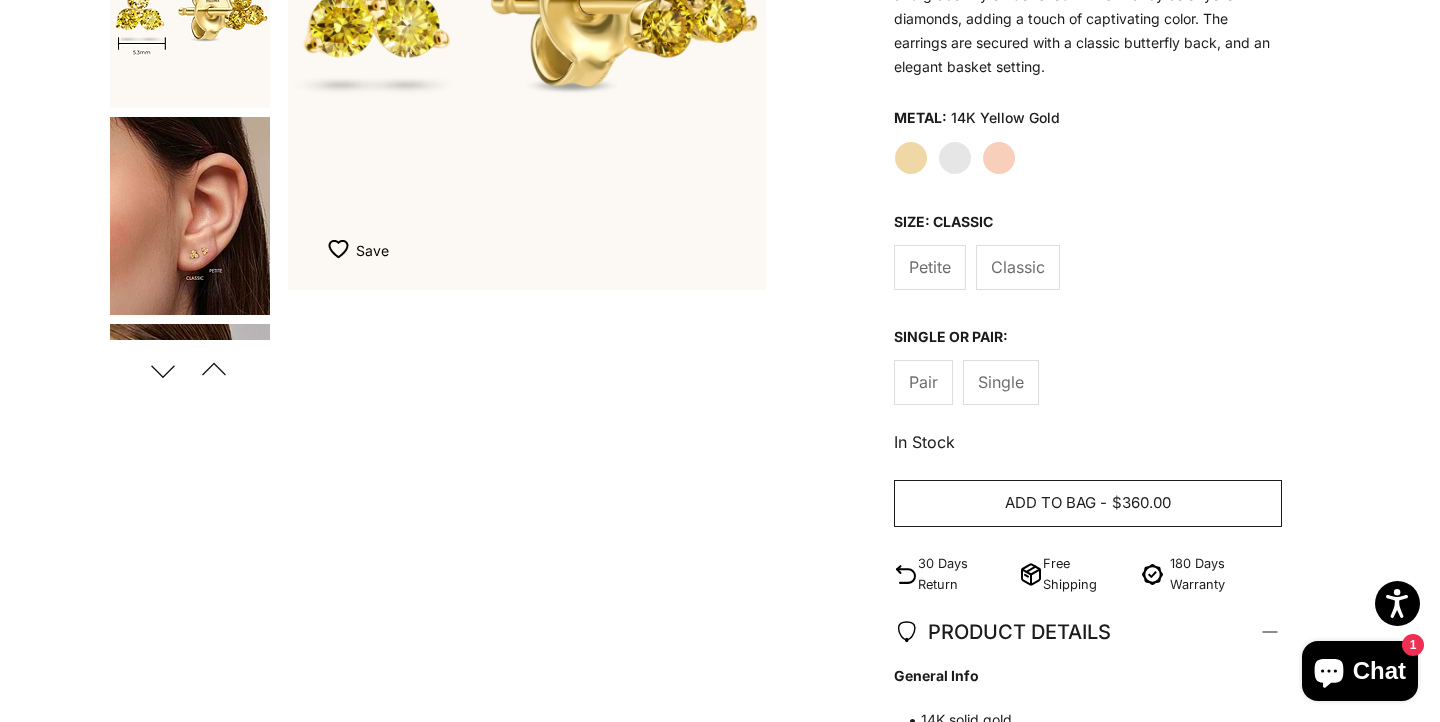click on "Add to bag  -  $360.00" at bounding box center [1088, 504] 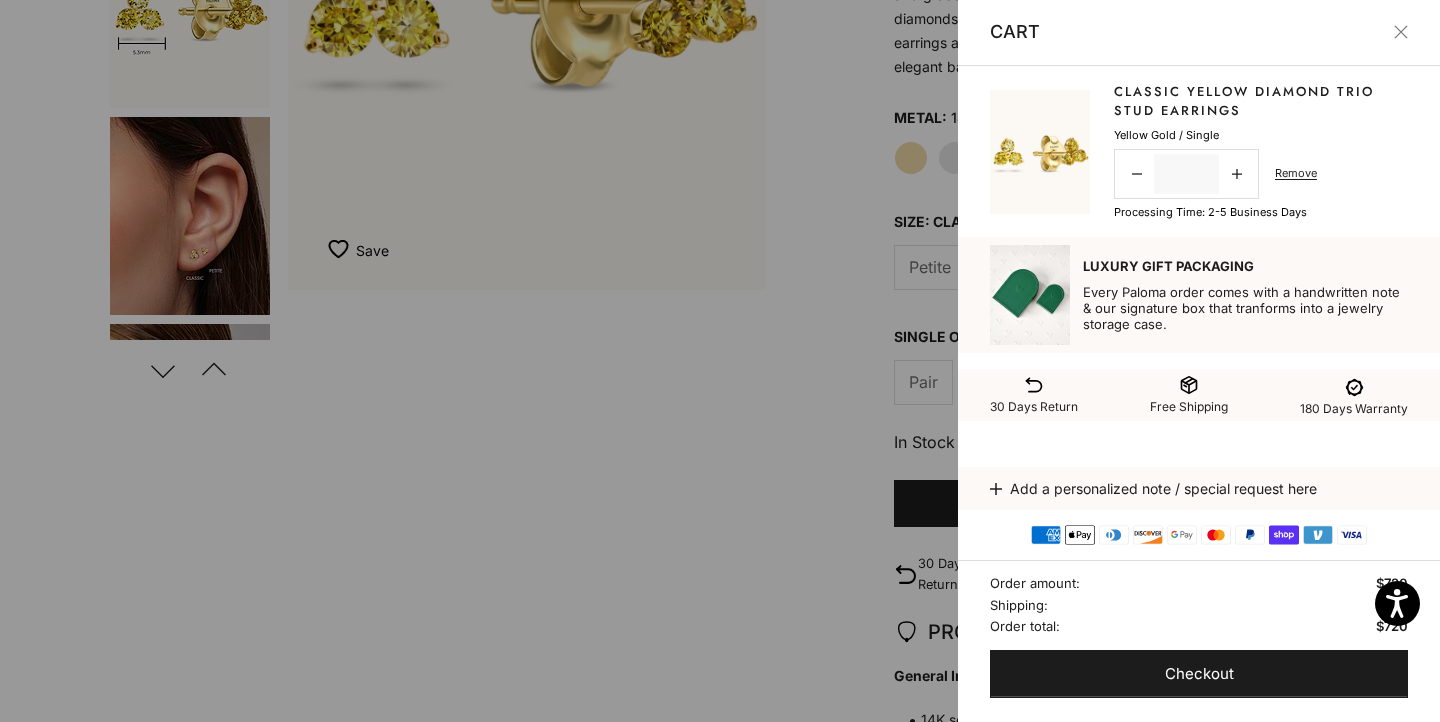 click at bounding box center [1401, 32] 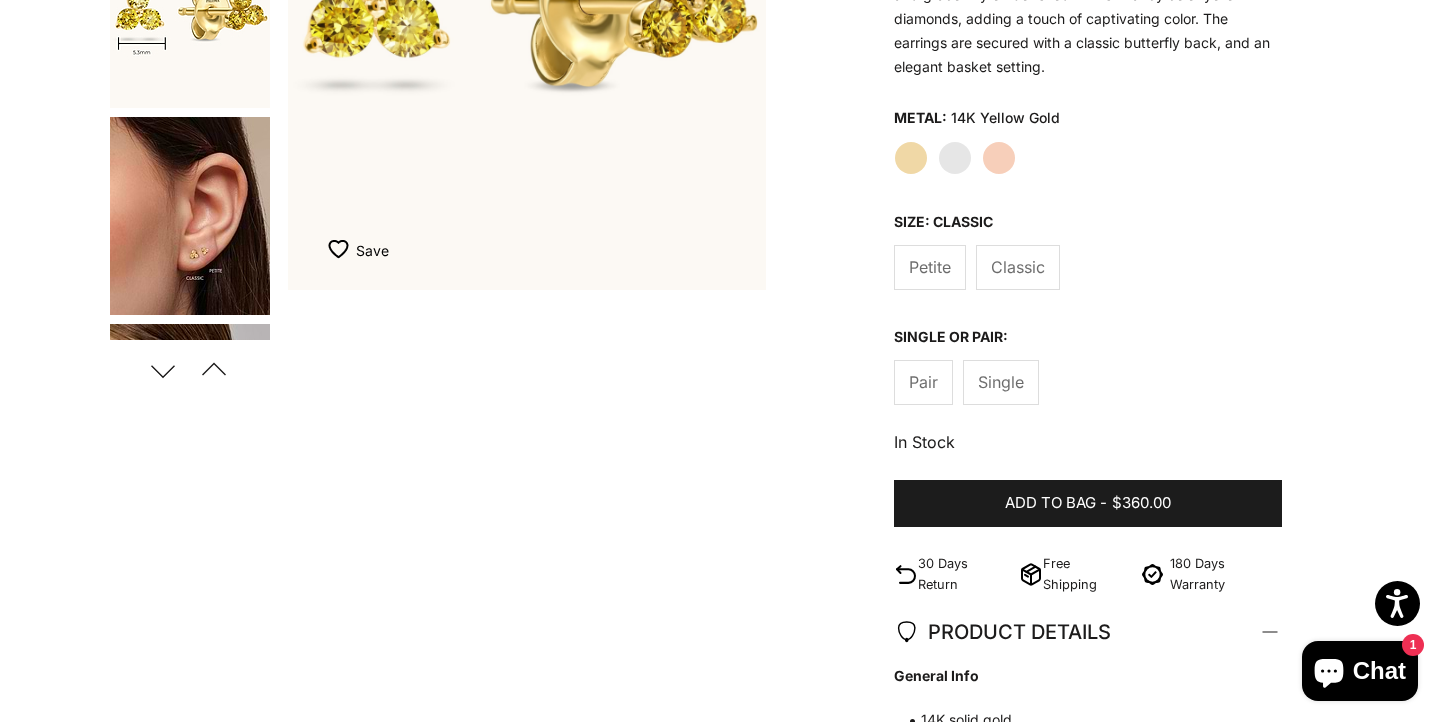 click on "Petite" 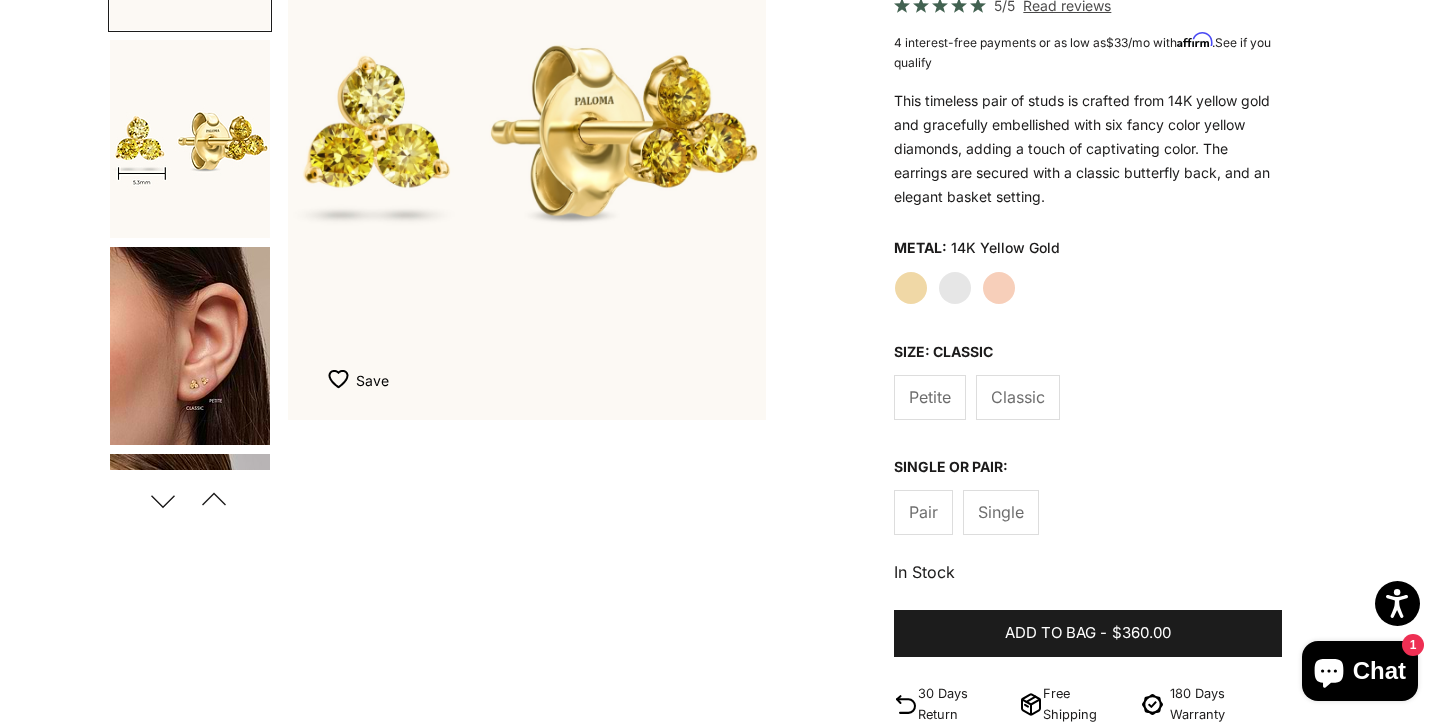 scroll, scrollTop: 307, scrollLeft: 0, axis: vertical 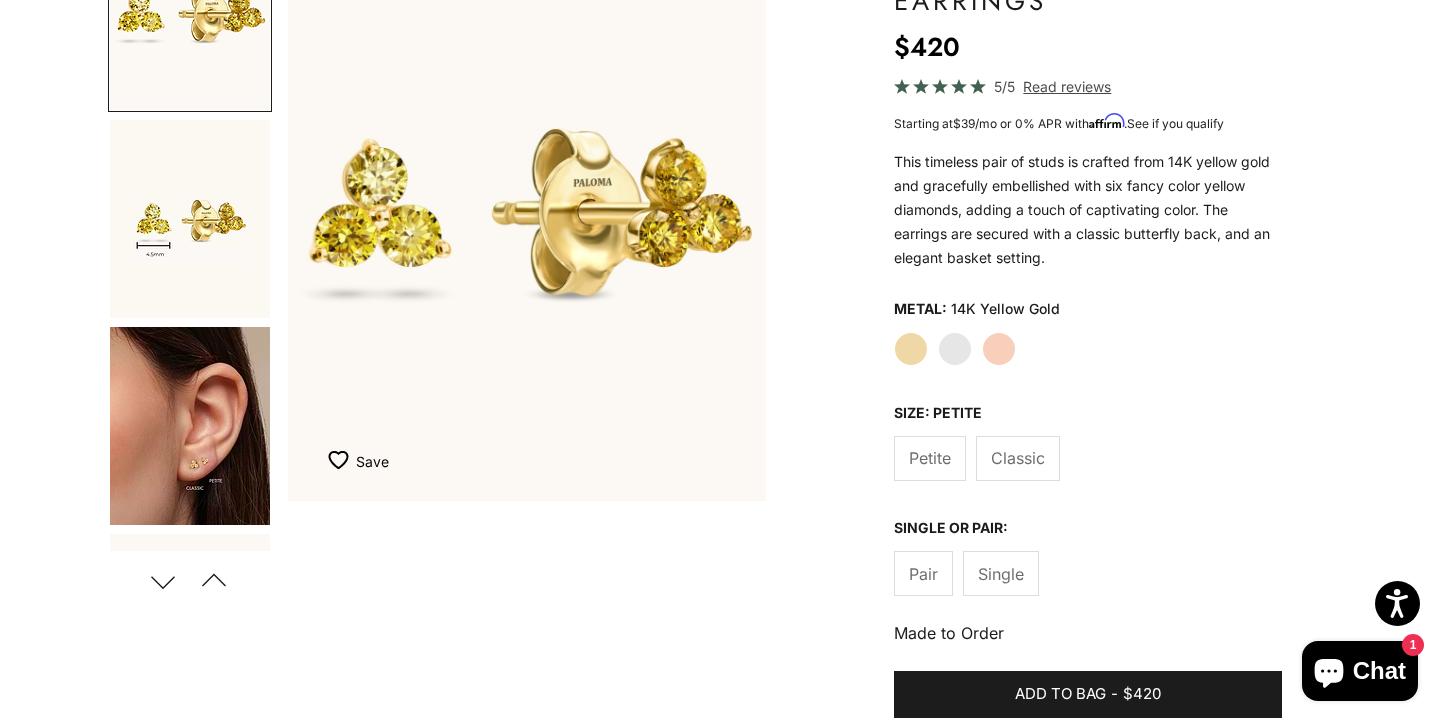 click on "Classic" 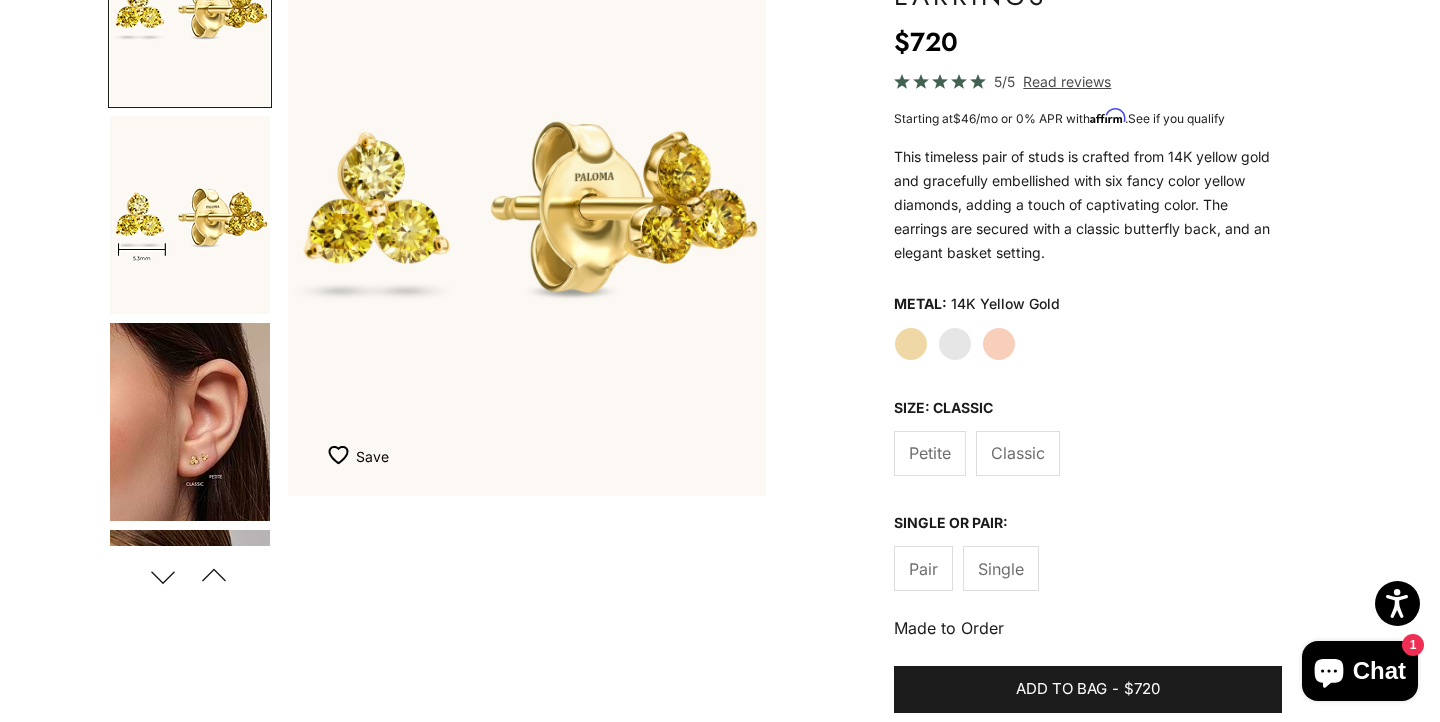 scroll, scrollTop: 295, scrollLeft: 0, axis: vertical 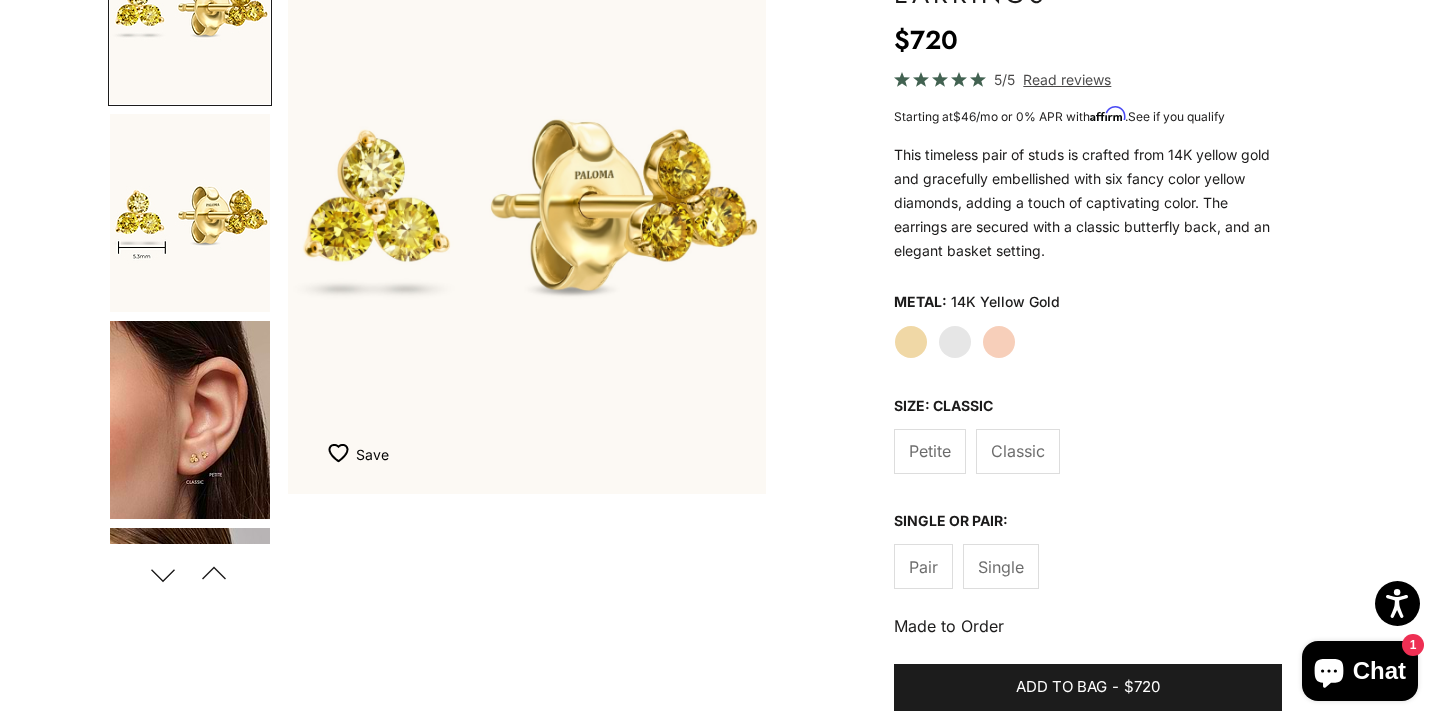 click on "Single" 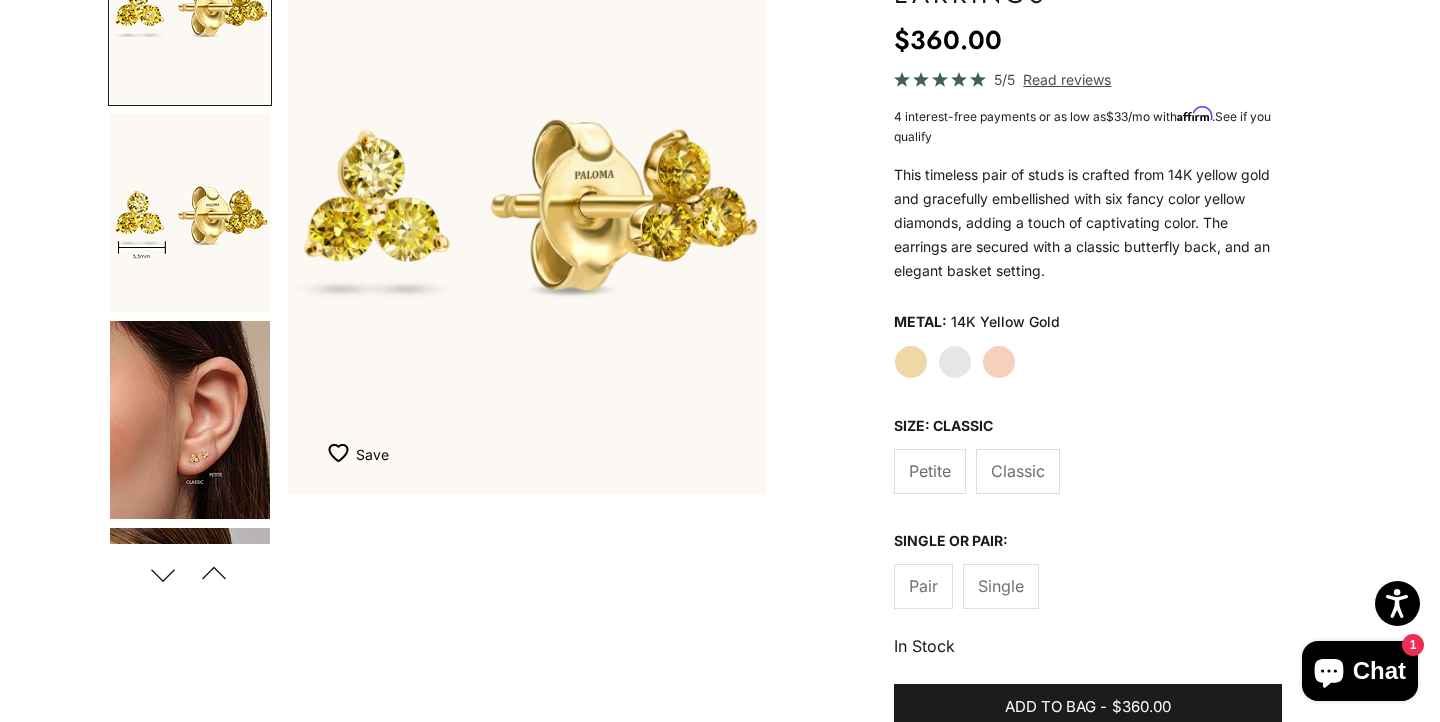 click on "White Gold" 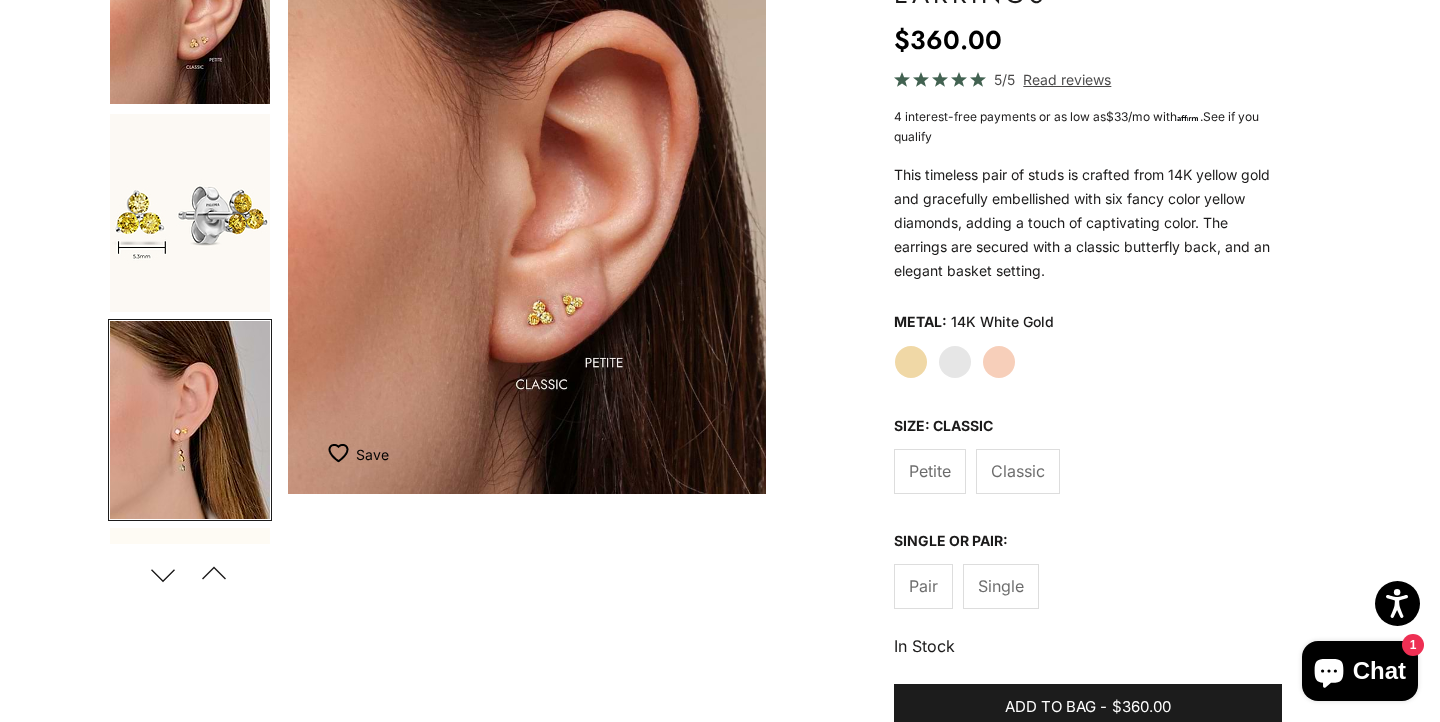 scroll, scrollTop: 0, scrollLeft: 1003, axis: horizontal 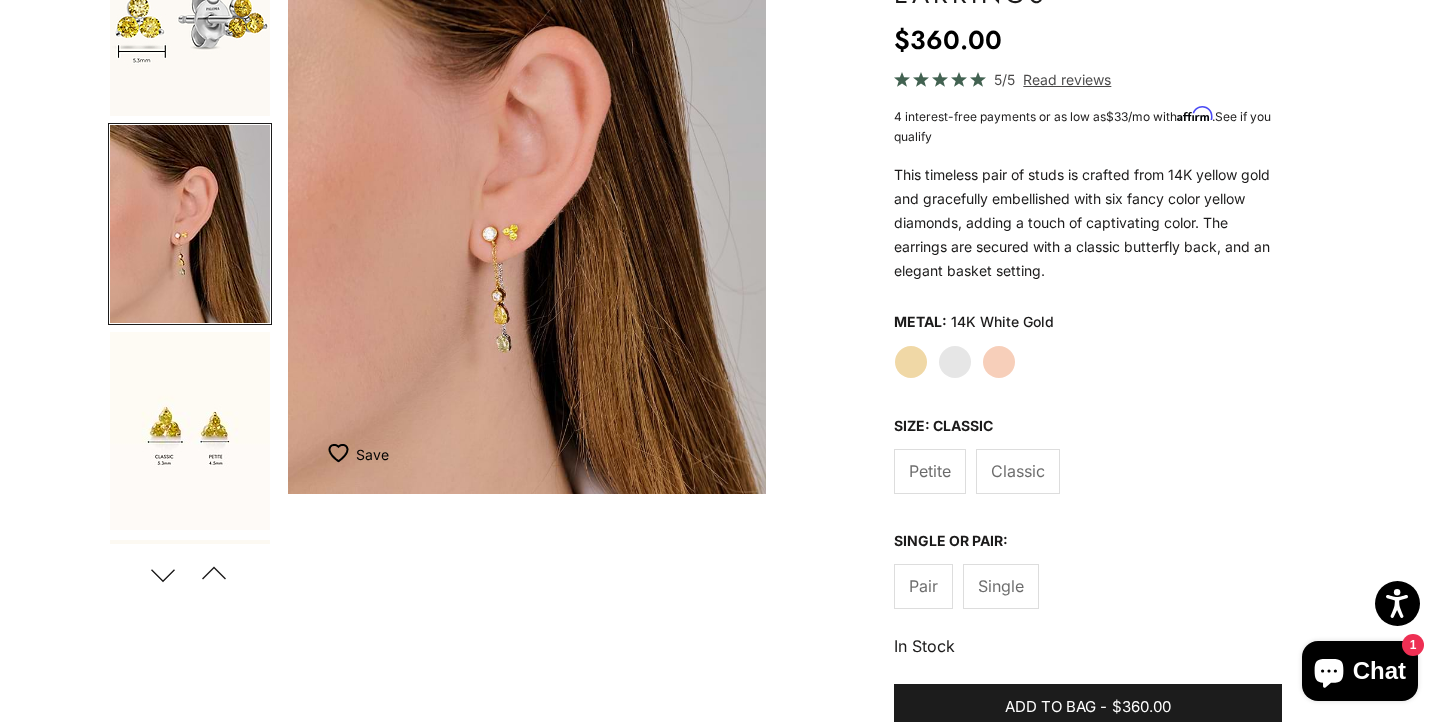 click on "Rose Gold" 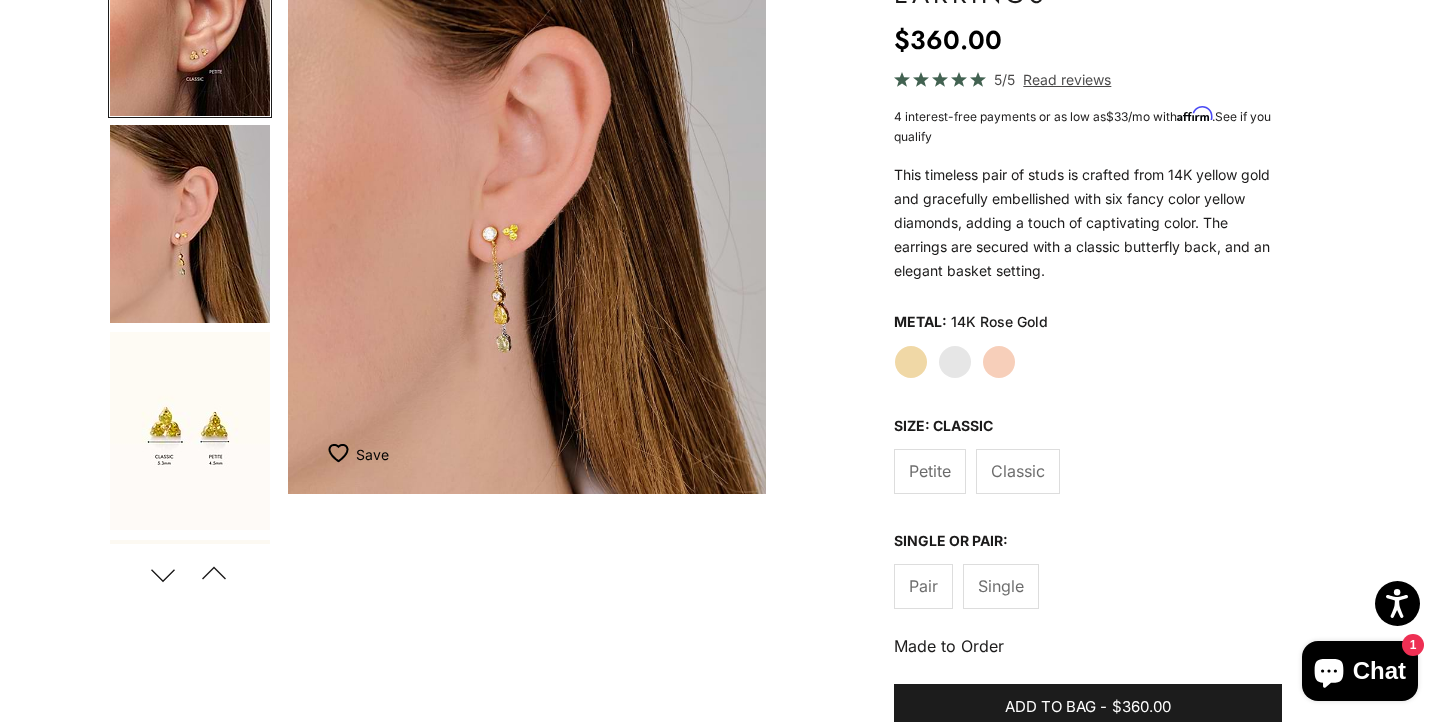 scroll, scrollTop: 0, scrollLeft: 501, axis: horizontal 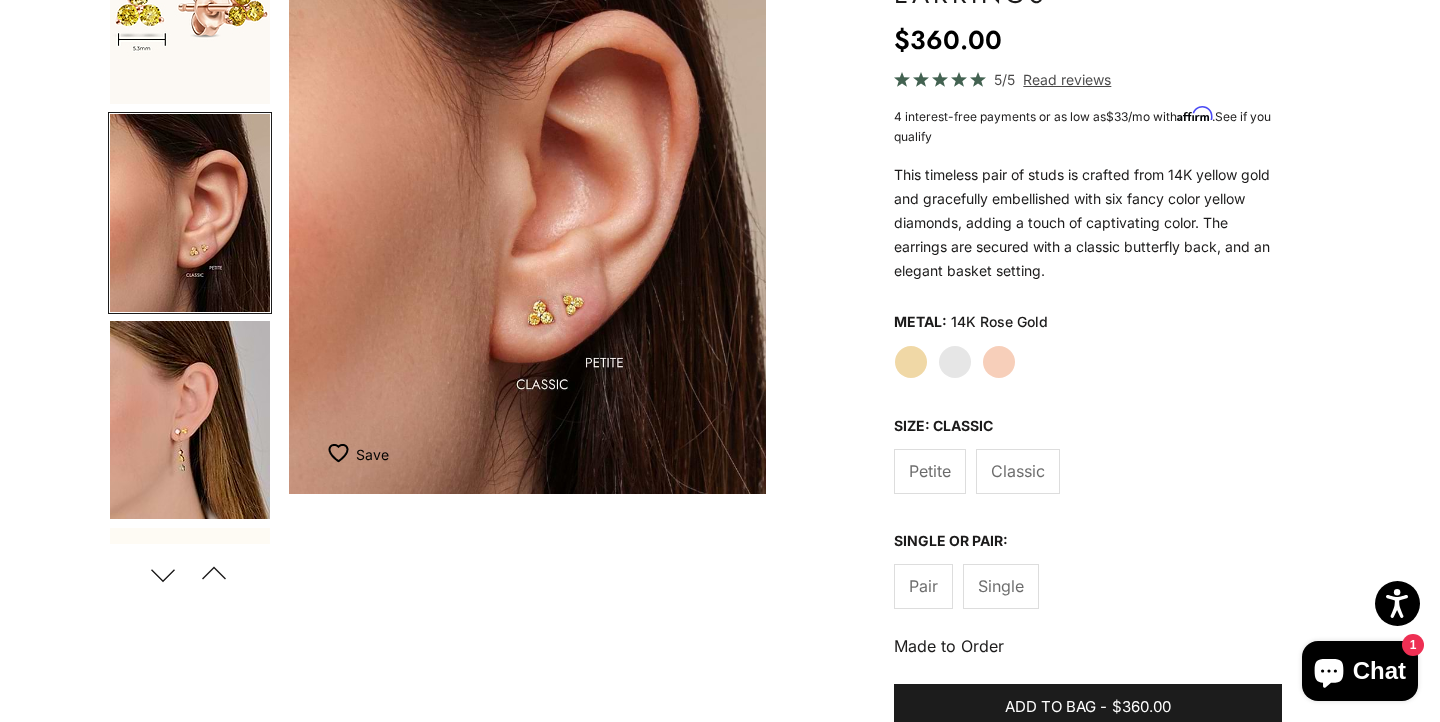 click on "Yellow Gold" 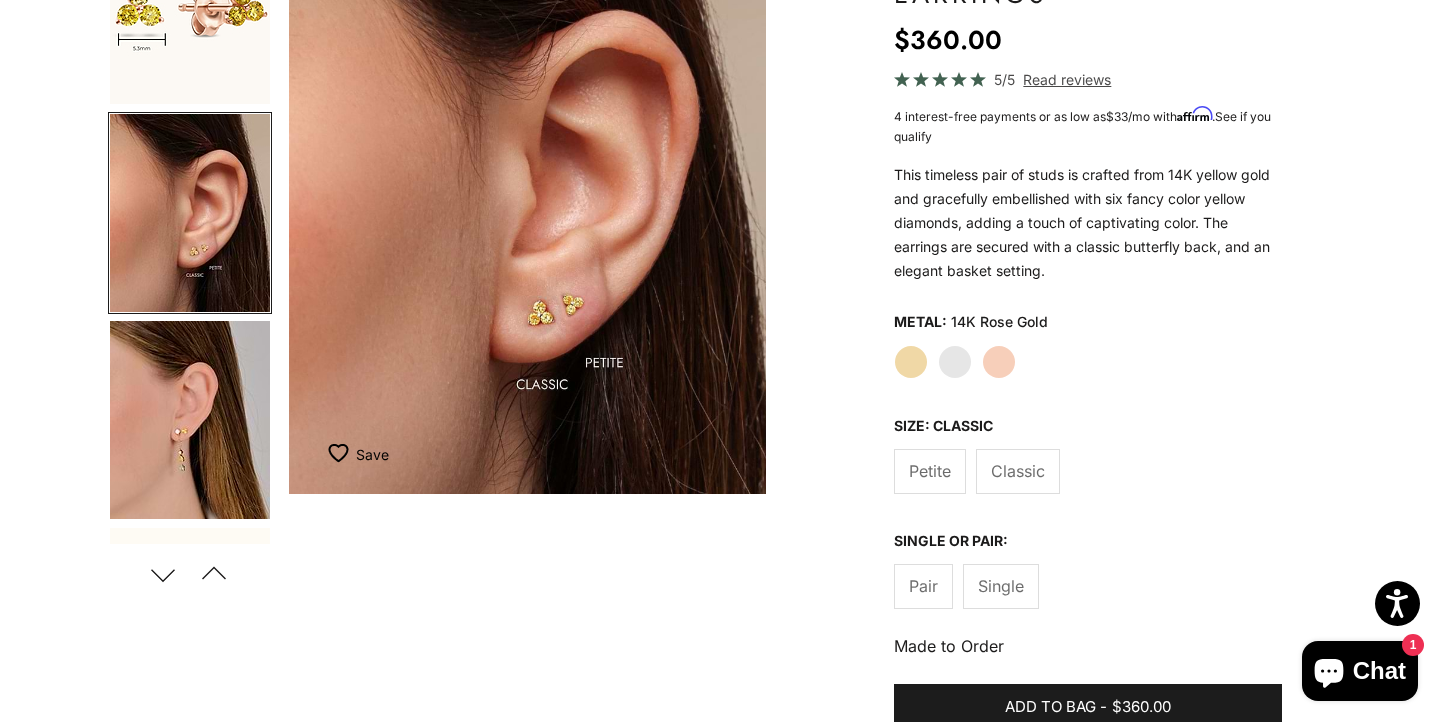 scroll, scrollTop: 0, scrollLeft: 0, axis: both 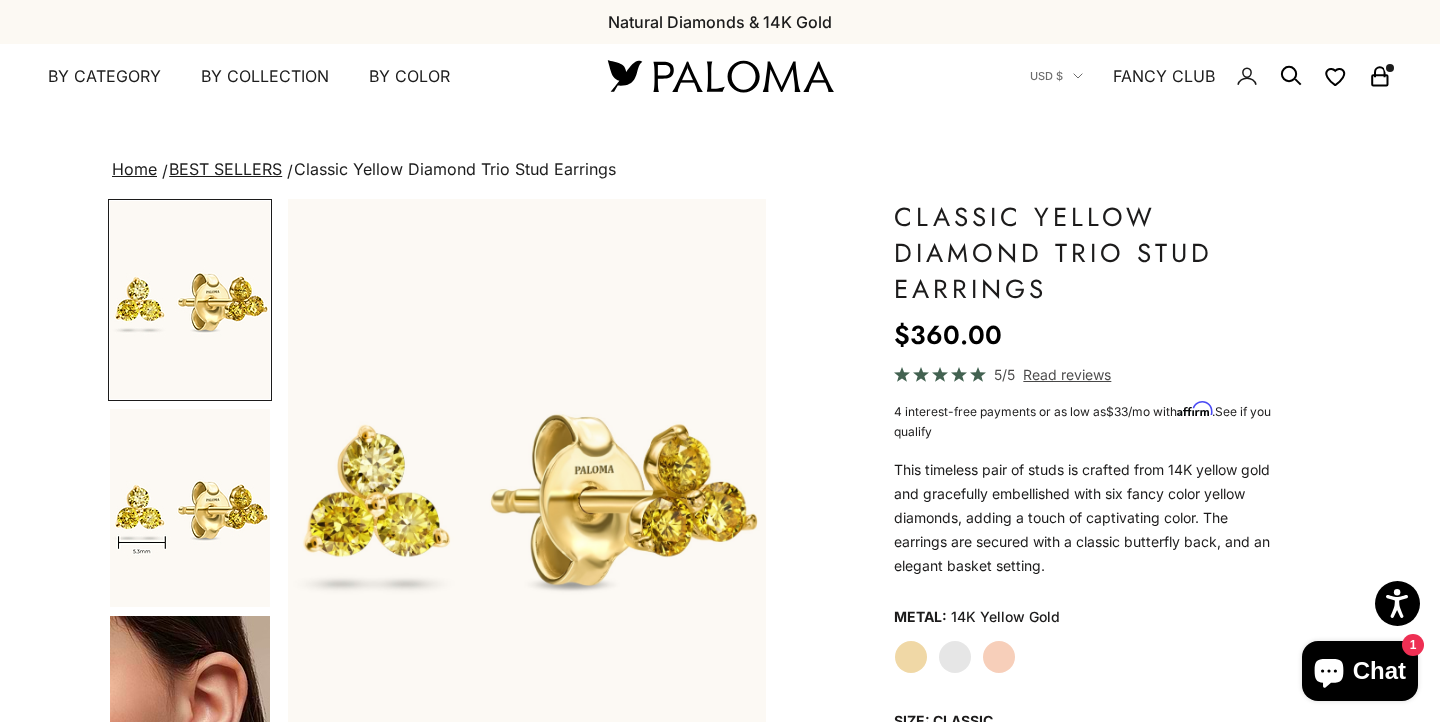 click 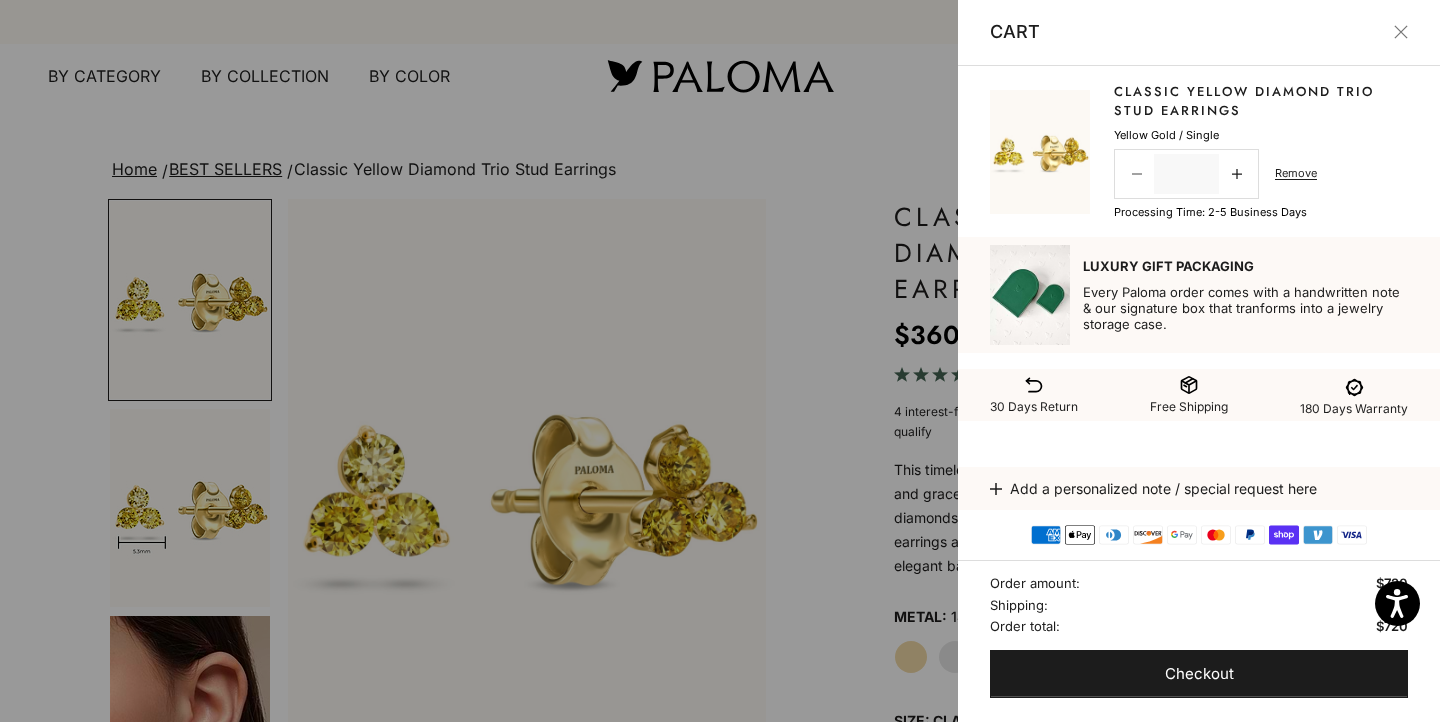 click 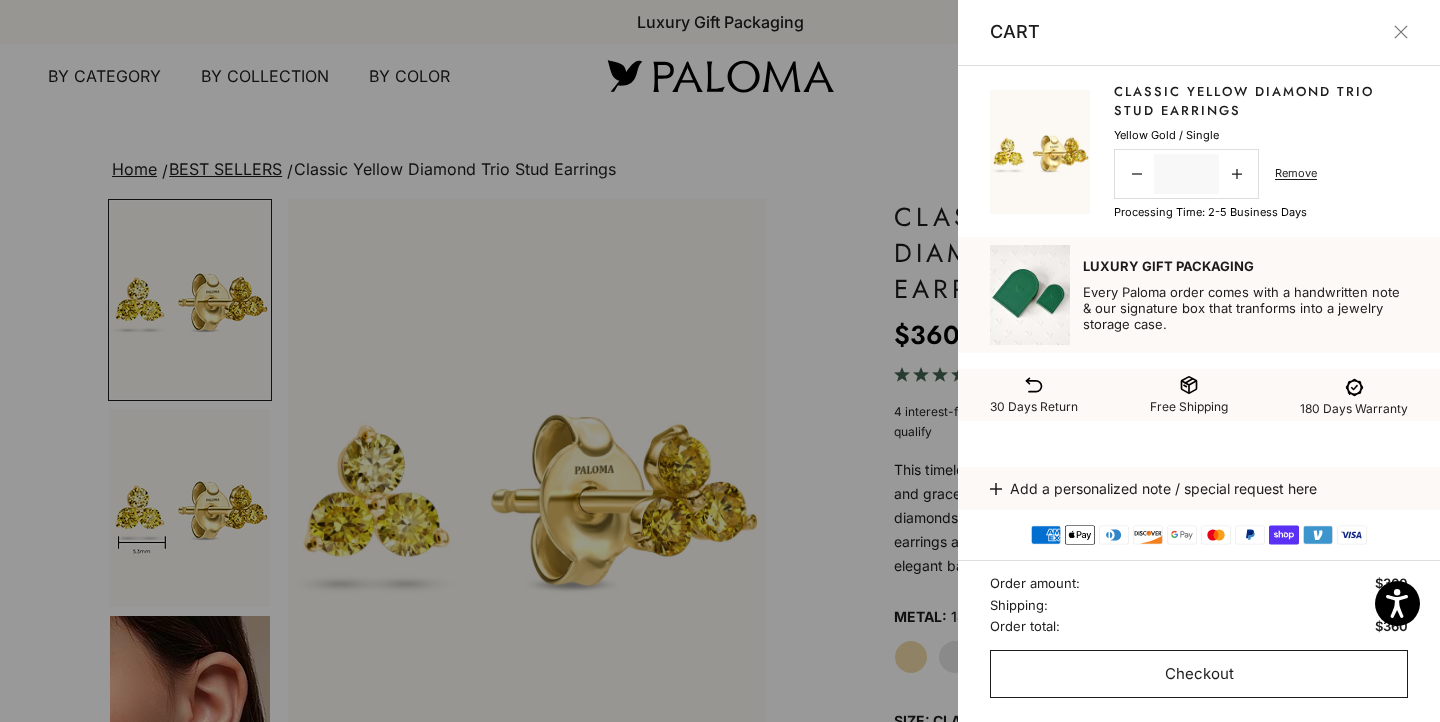 click on "Checkout" at bounding box center [1199, 674] 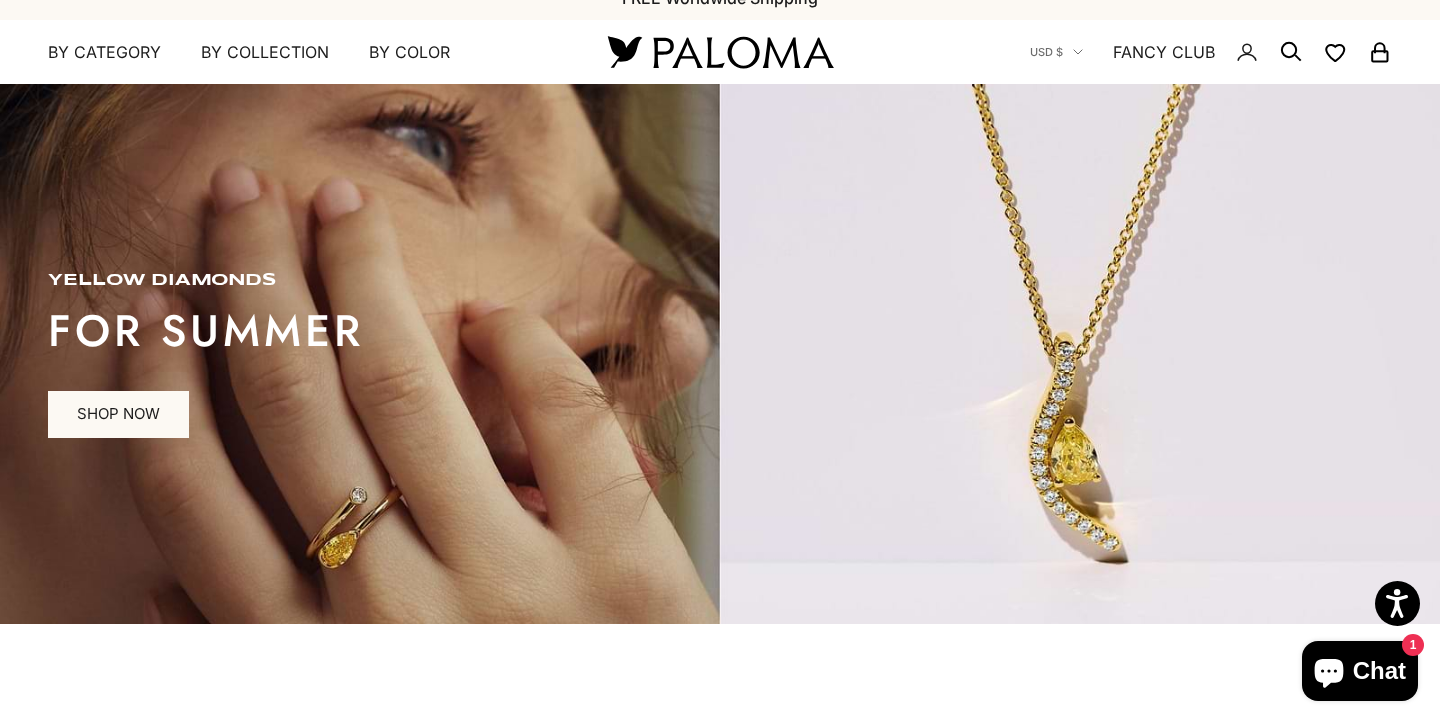 scroll, scrollTop: 0, scrollLeft: 0, axis: both 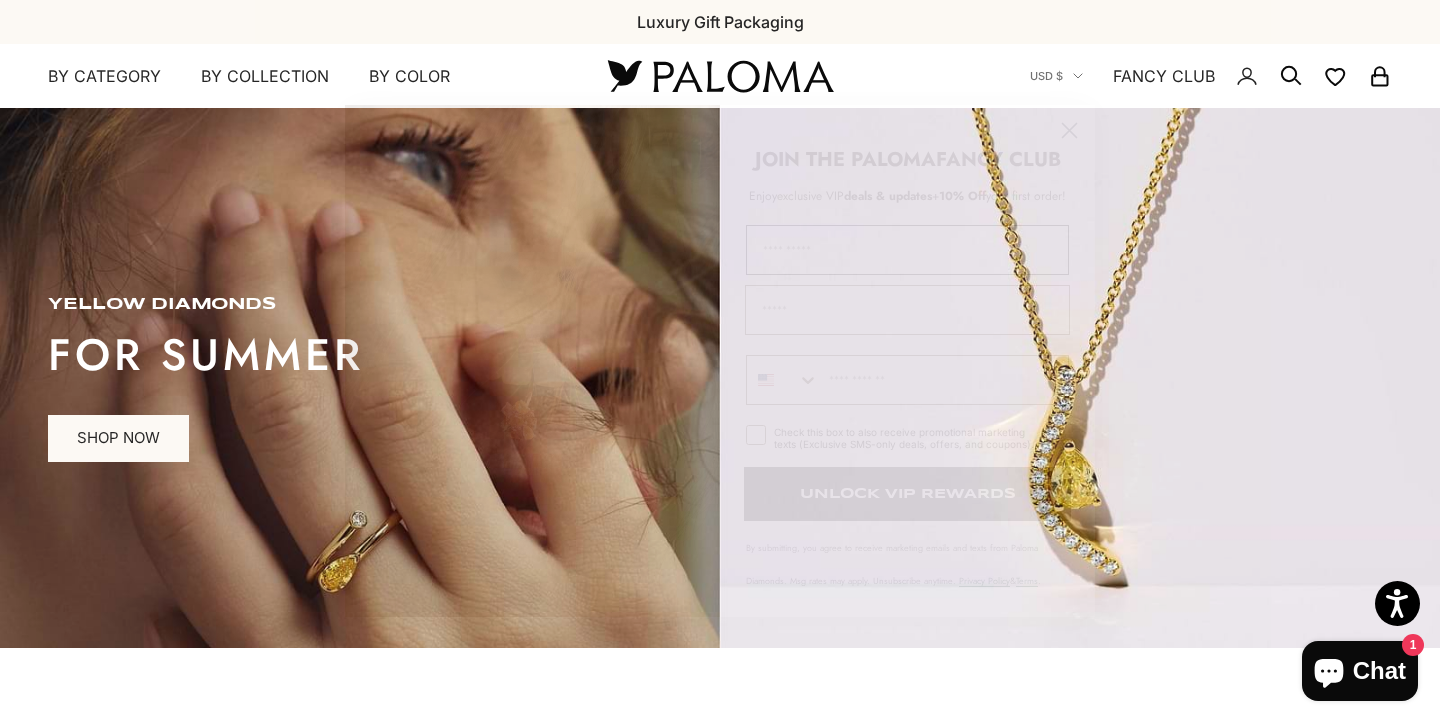 click at bounding box center [907, 250] 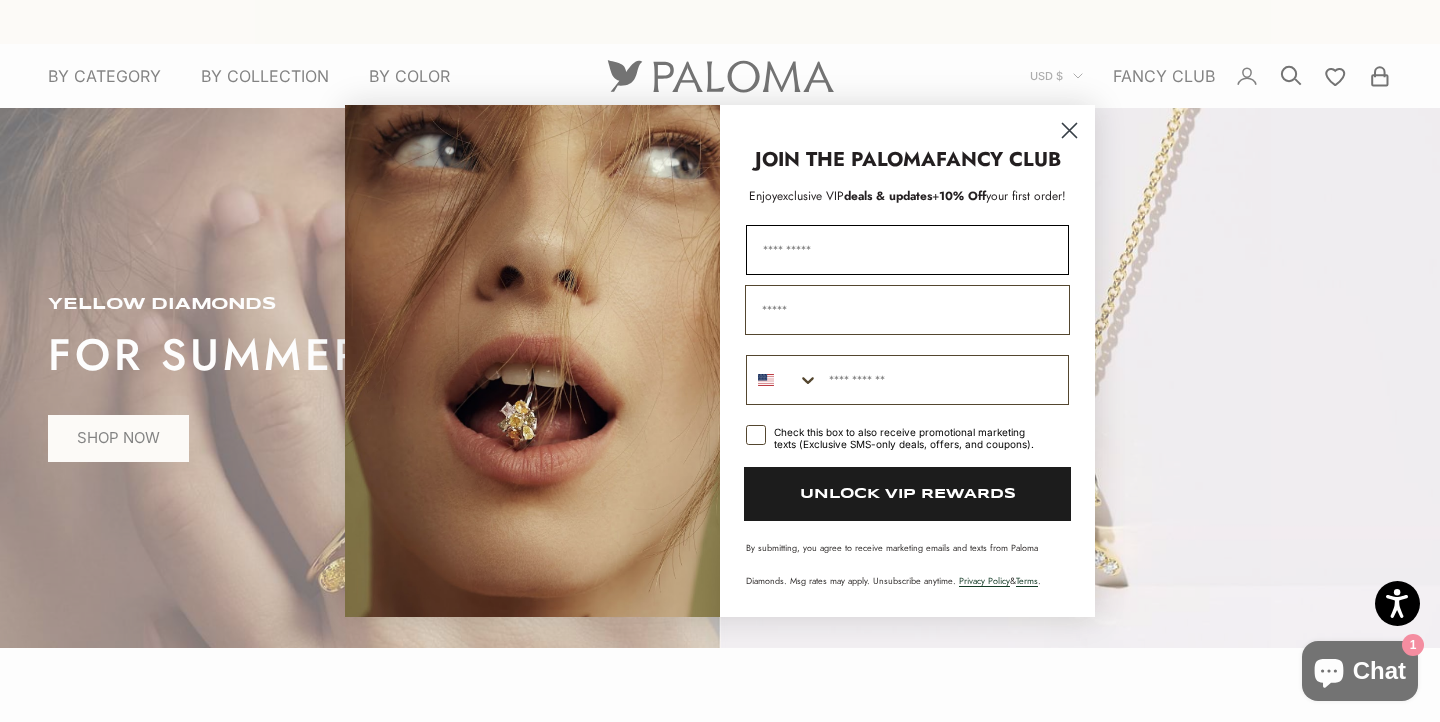 type on "********" 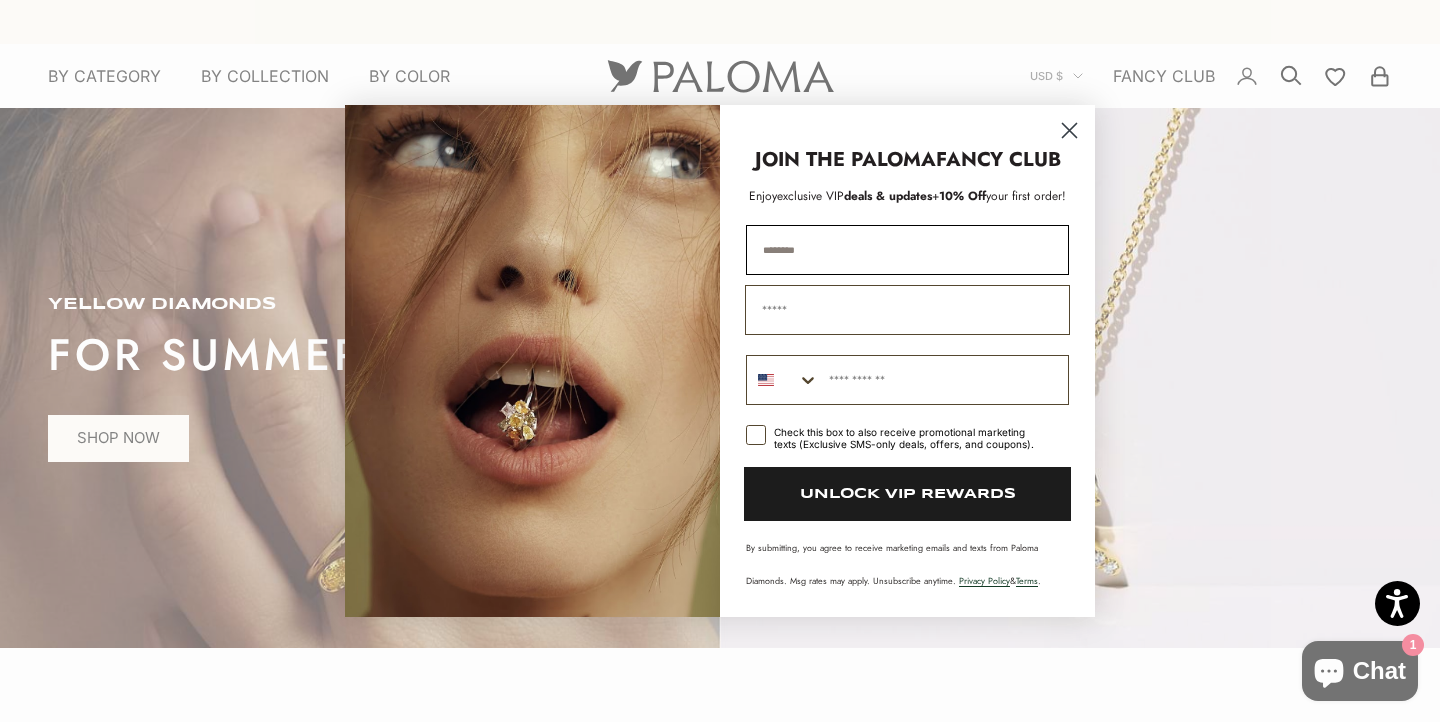 type on "**********" 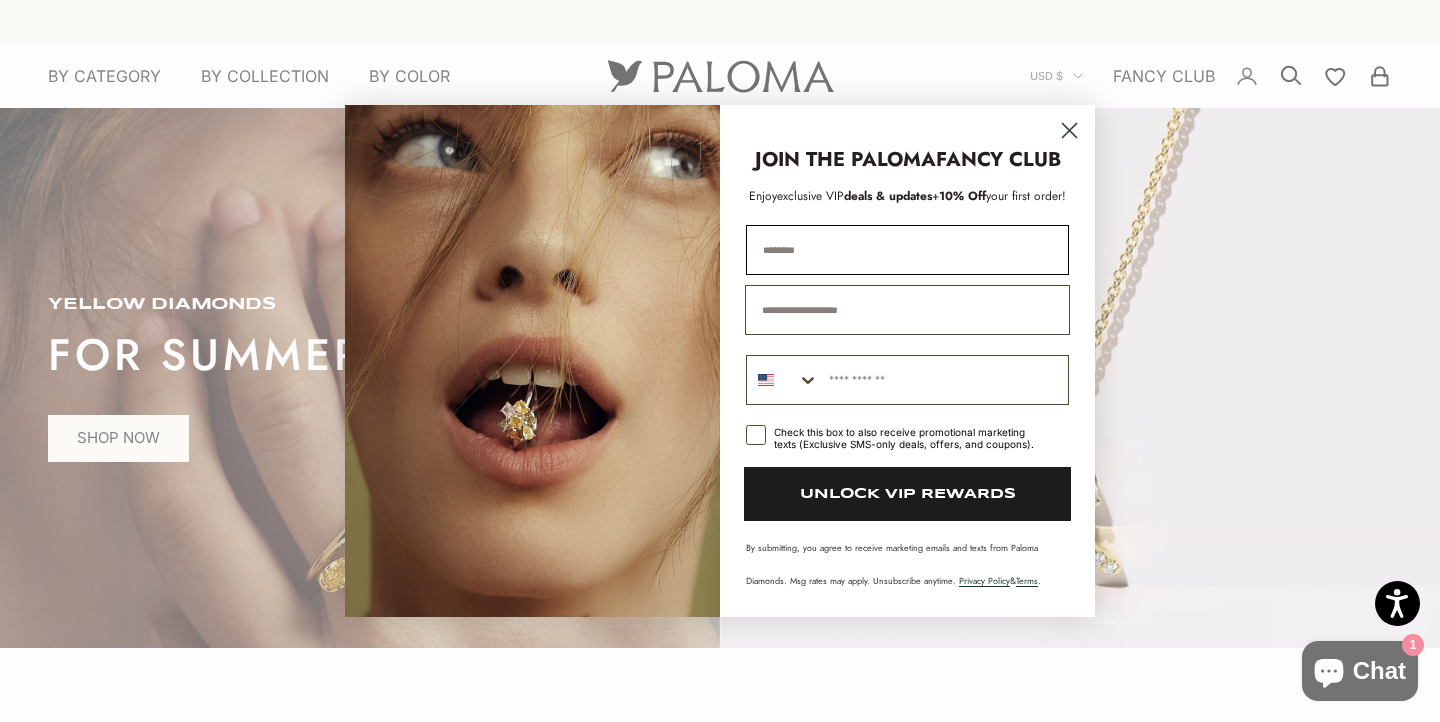 type on "**********" 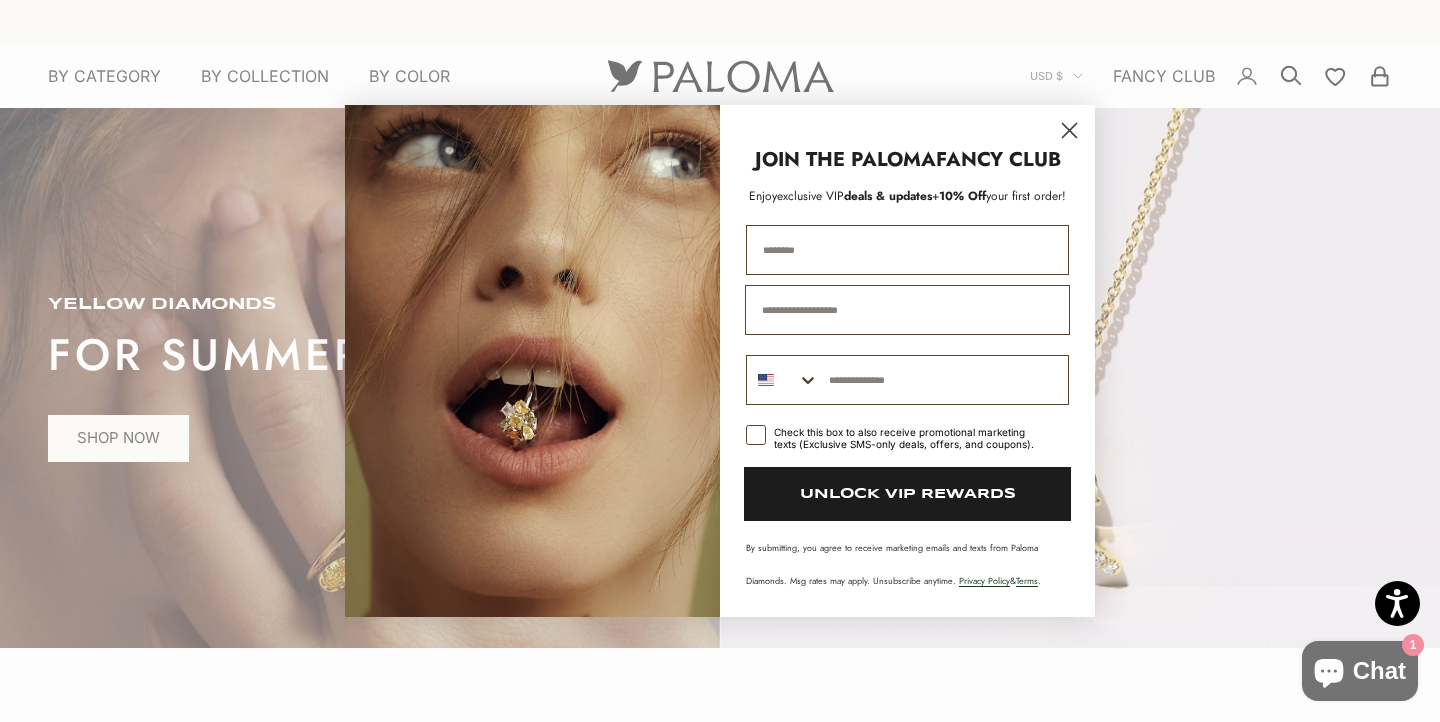 click on "UNLOCK VIP REWARDS" at bounding box center (907, 494) 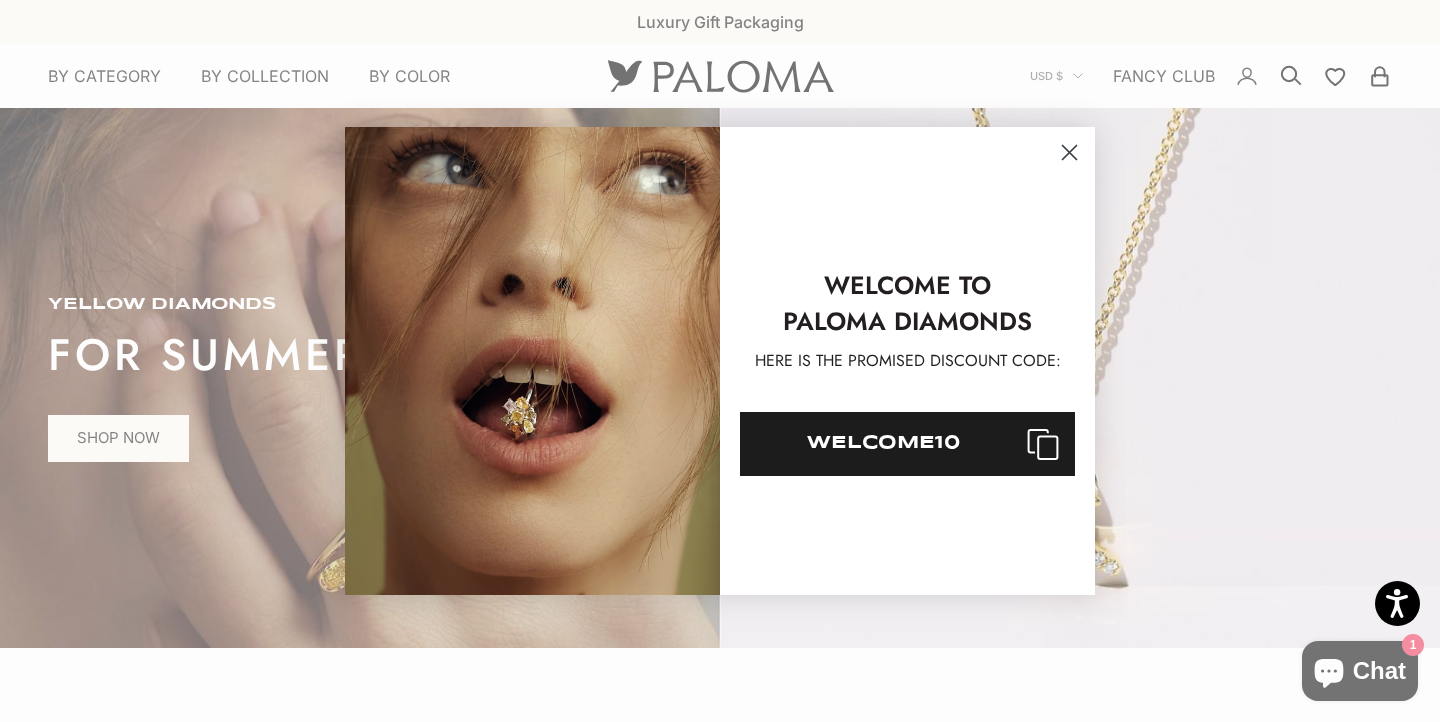 drag, startPoint x: 974, startPoint y: 439, endPoint x: 769, endPoint y: 443, distance: 205.03902 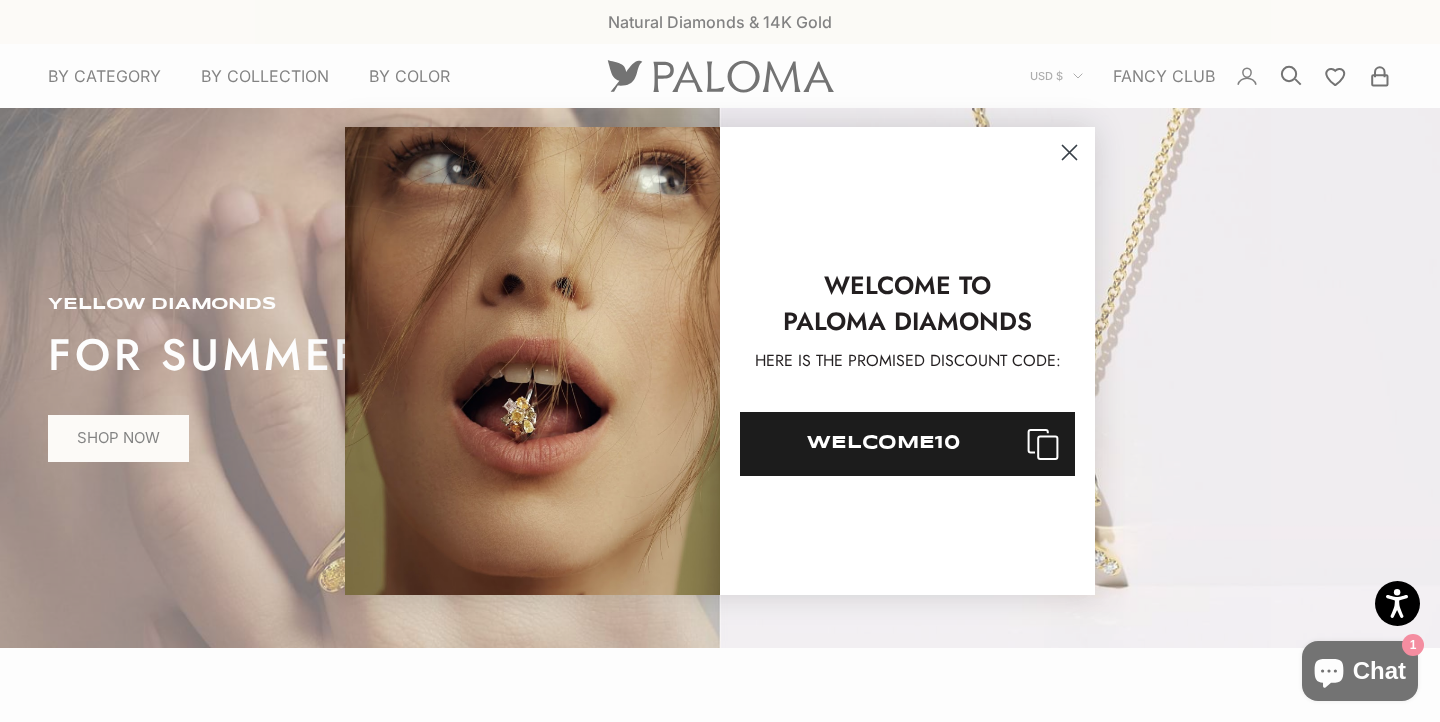click 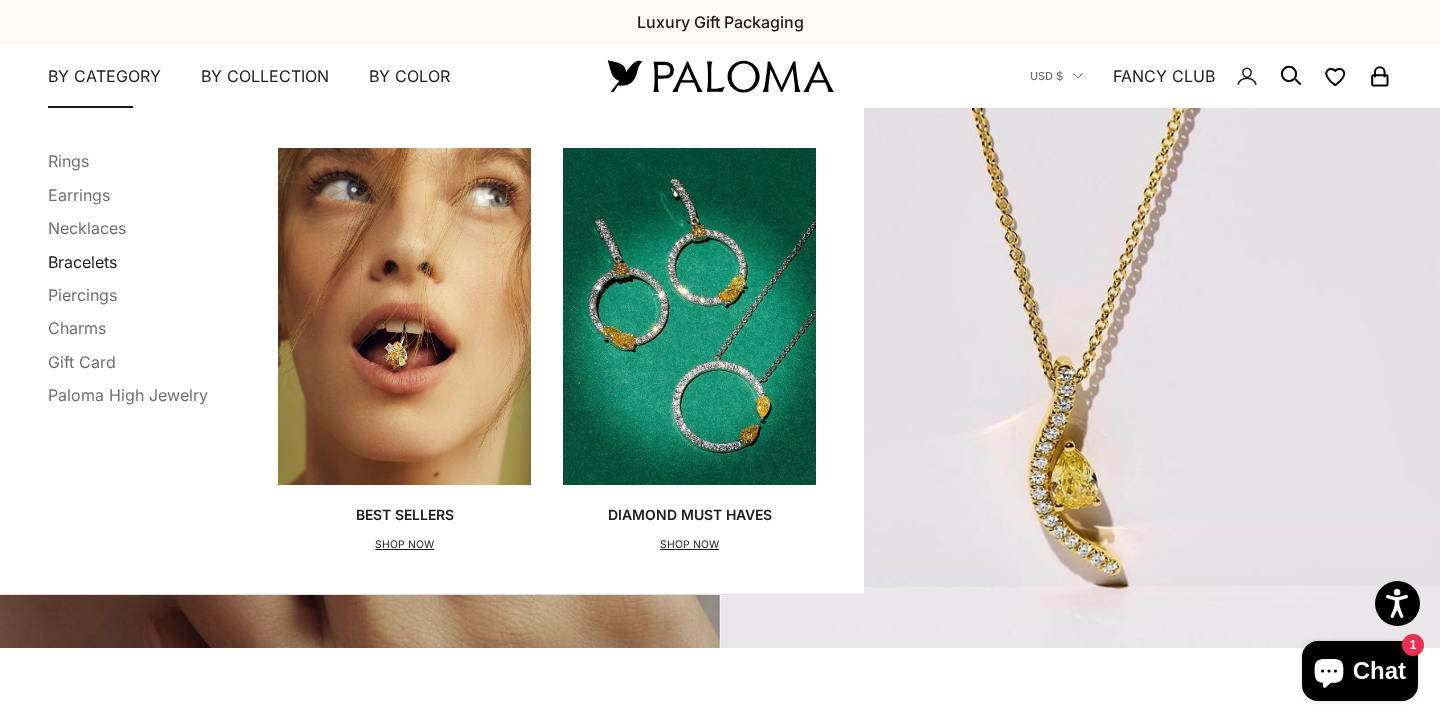 click on "Bracelets" at bounding box center (82, 262) 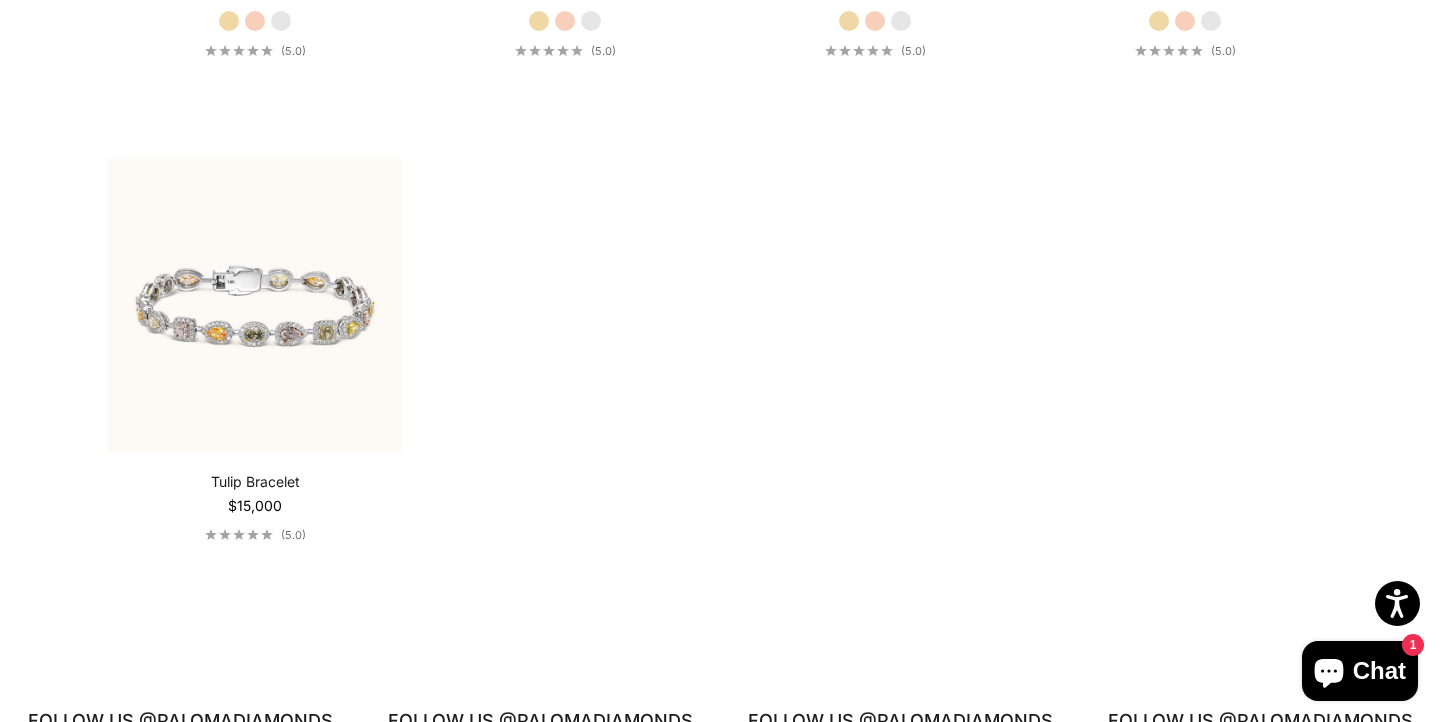 scroll, scrollTop: 0, scrollLeft: 0, axis: both 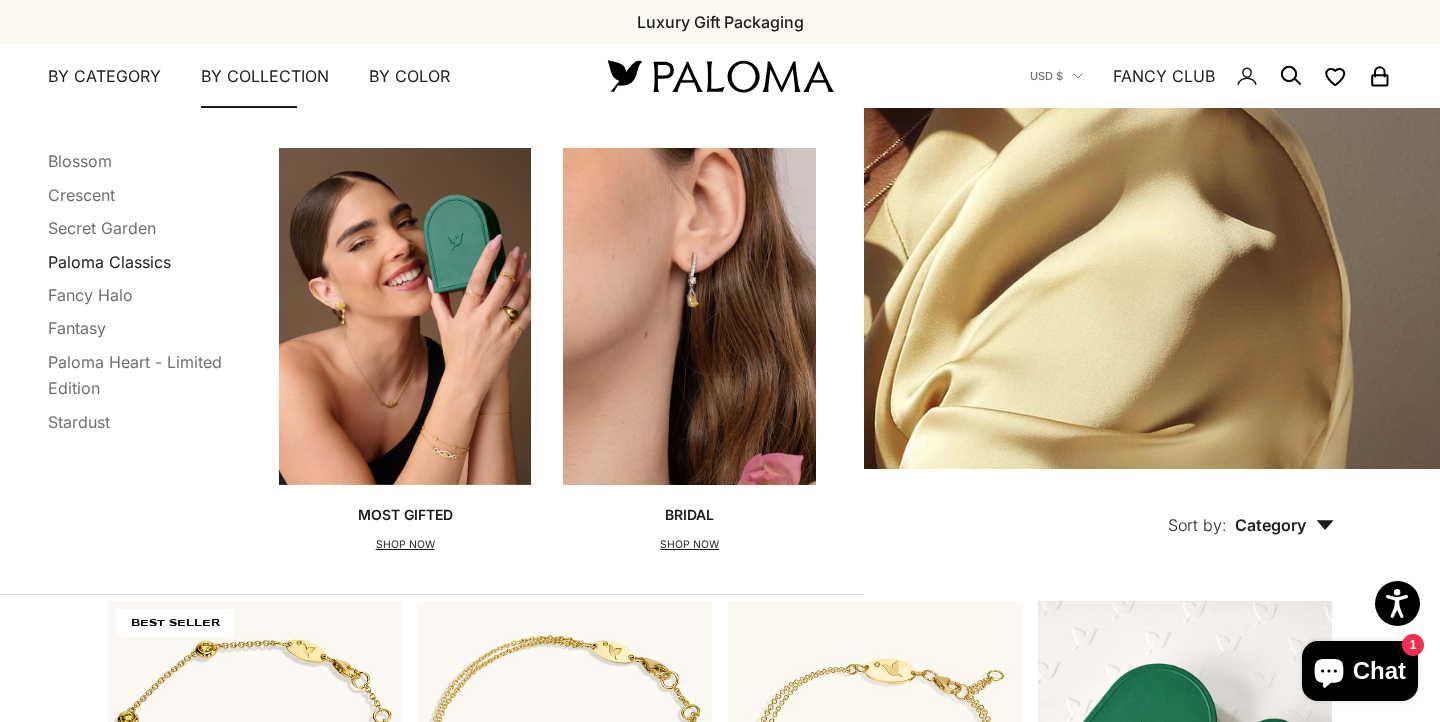 click on "Paloma Classics" at bounding box center [109, 262] 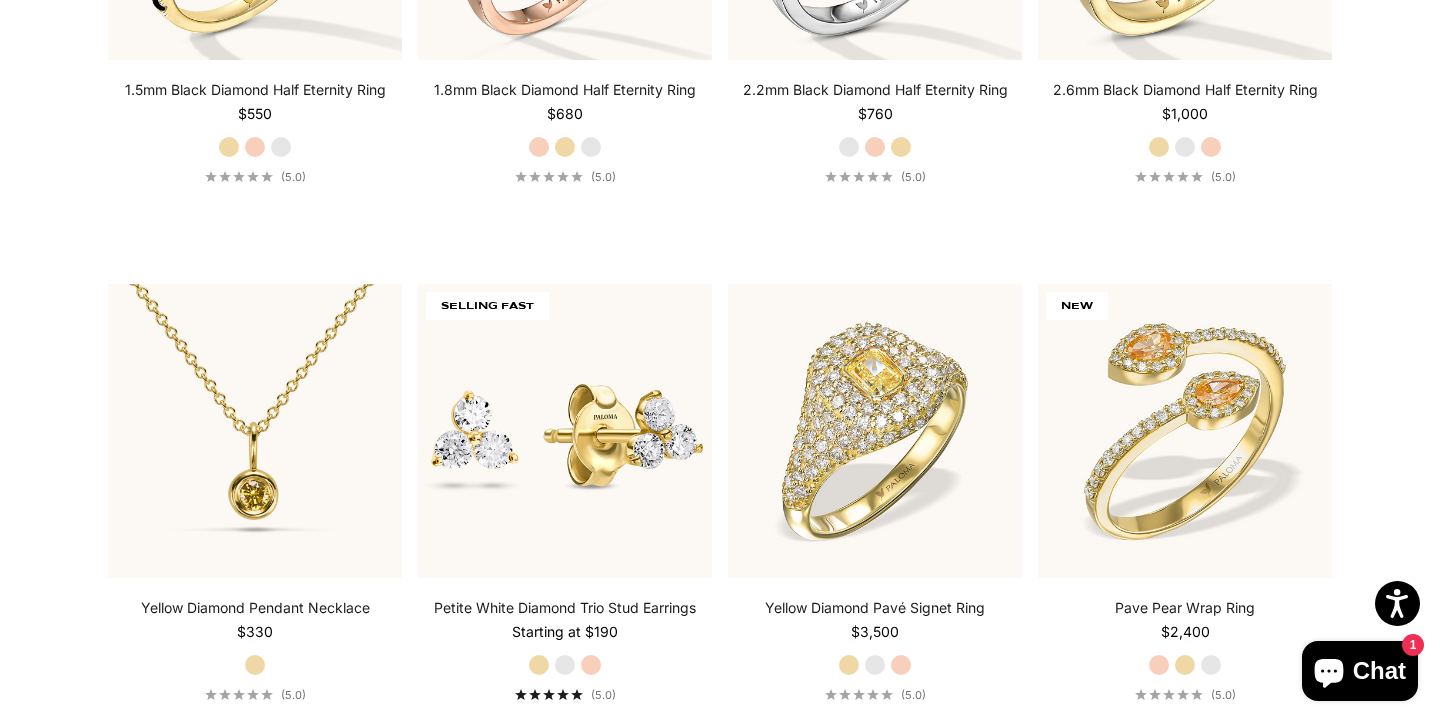 scroll, scrollTop: 4983, scrollLeft: 0, axis: vertical 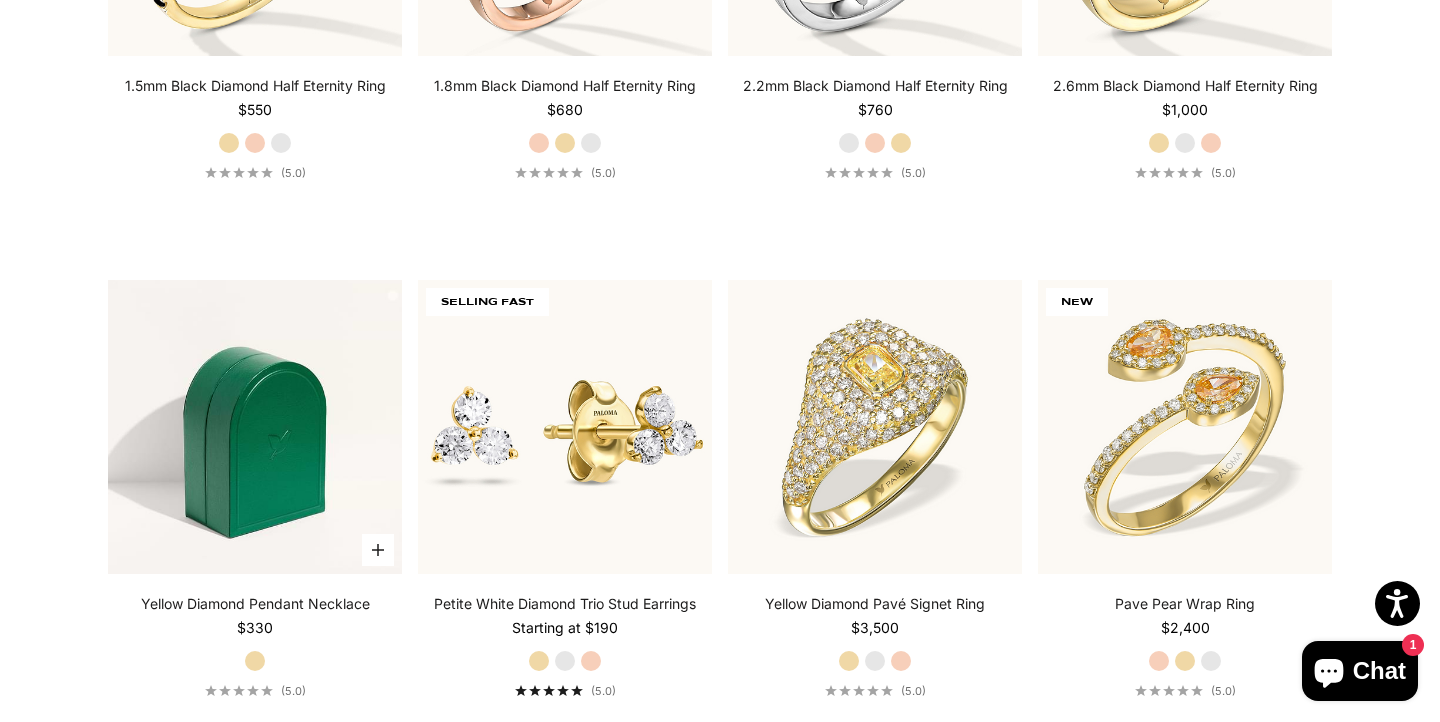 click at bounding box center [255, 427] 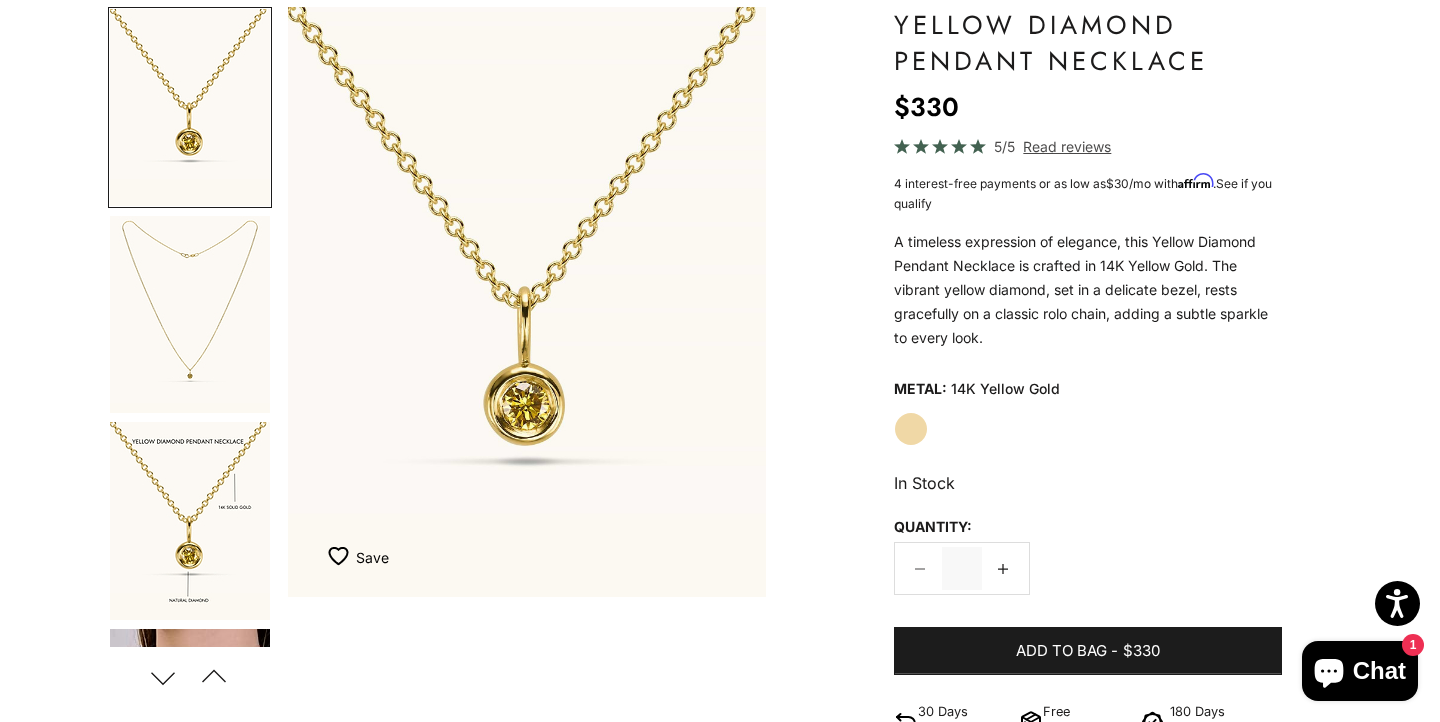scroll, scrollTop: 193, scrollLeft: 0, axis: vertical 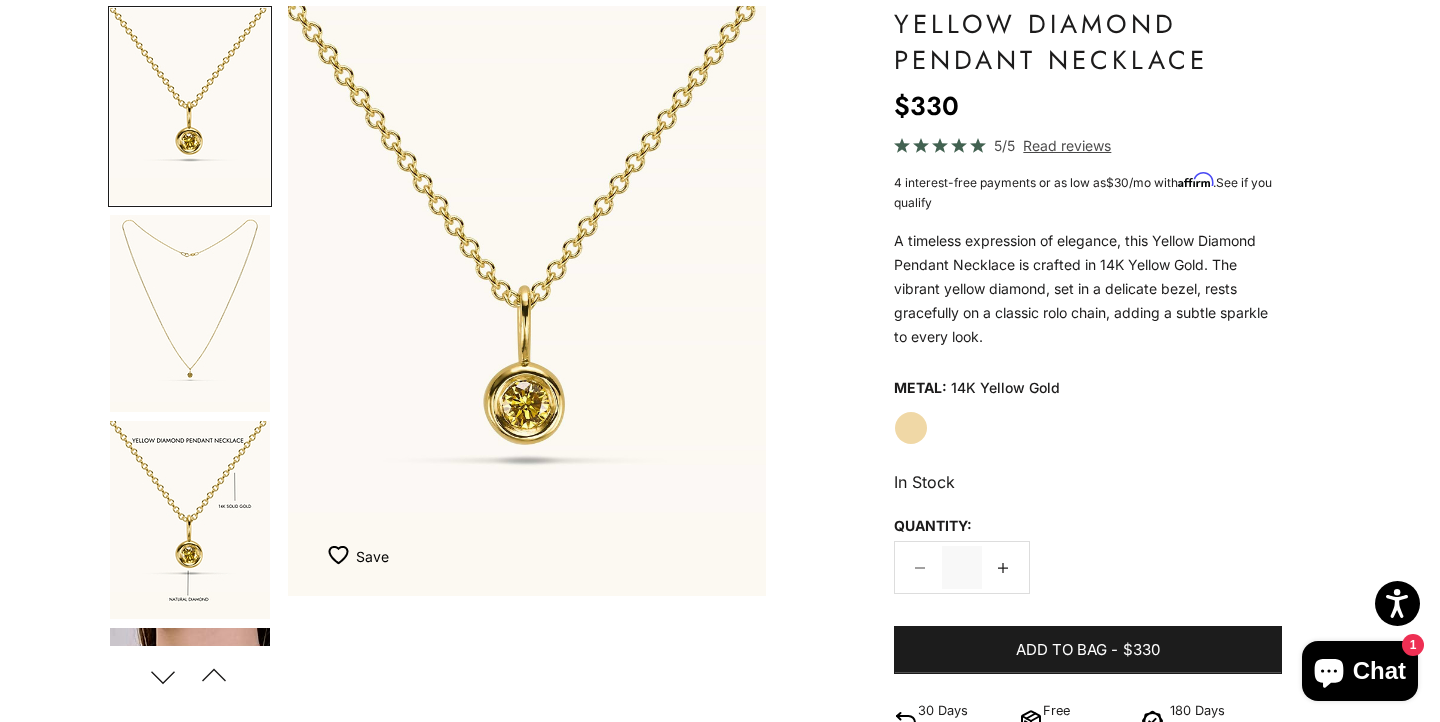click at bounding box center (190, 520) 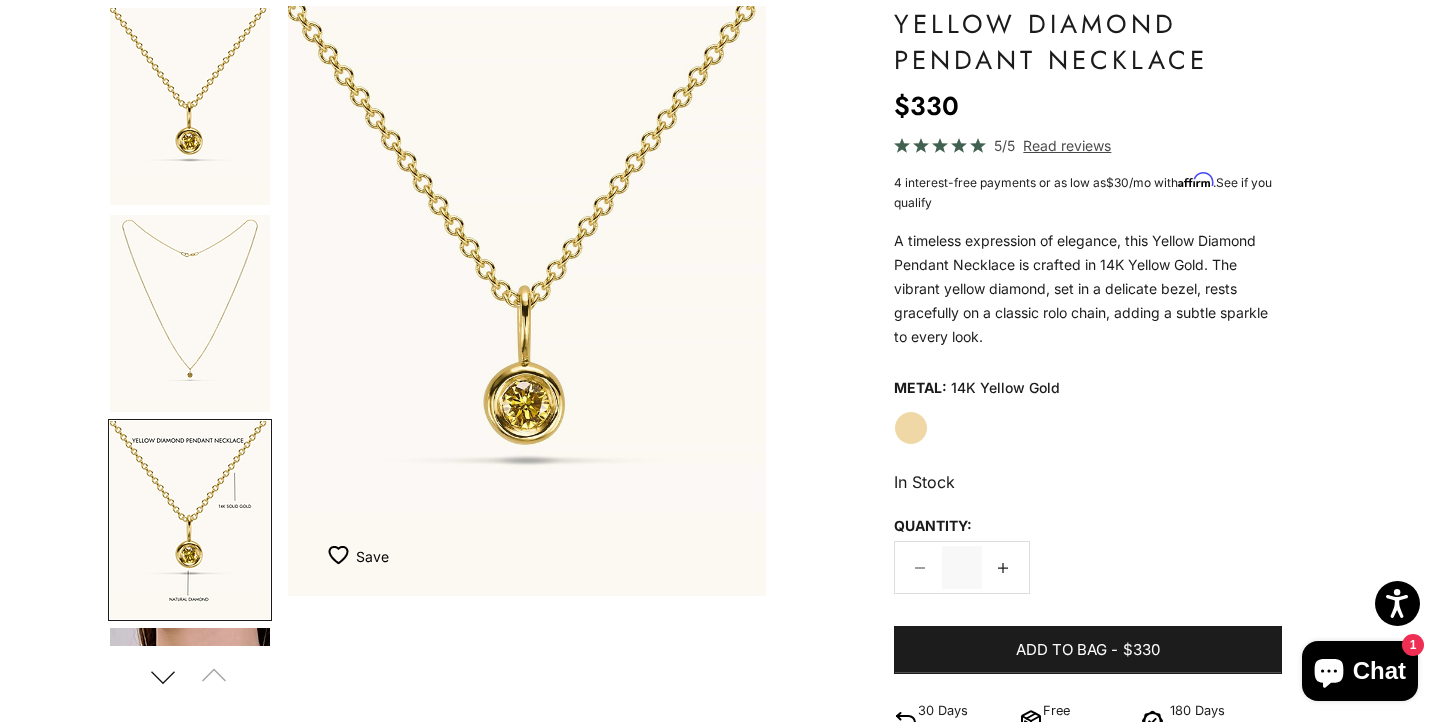 scroll, scrollTop: 0, scrollLeft: 142, axis: horizontal 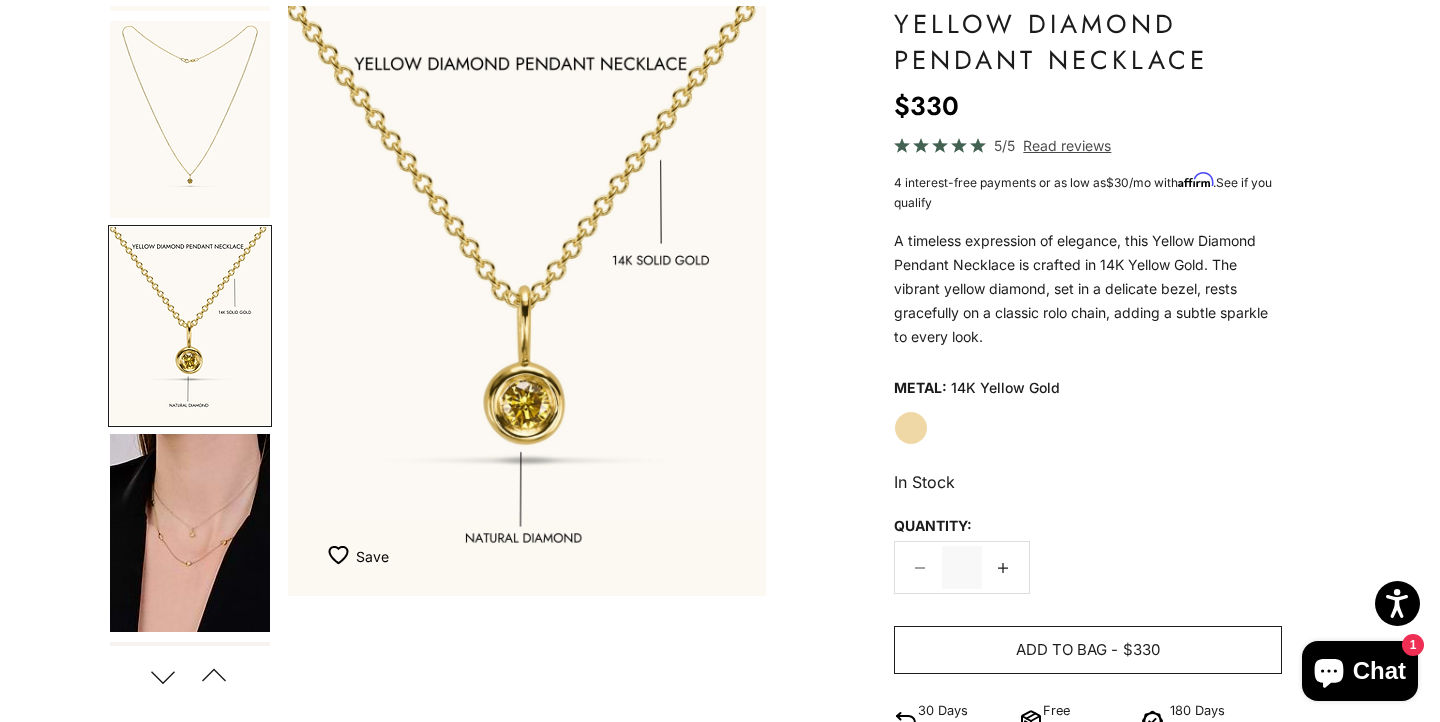 click on "Add to bag  -  $330" at bounding box center (1088, 650) 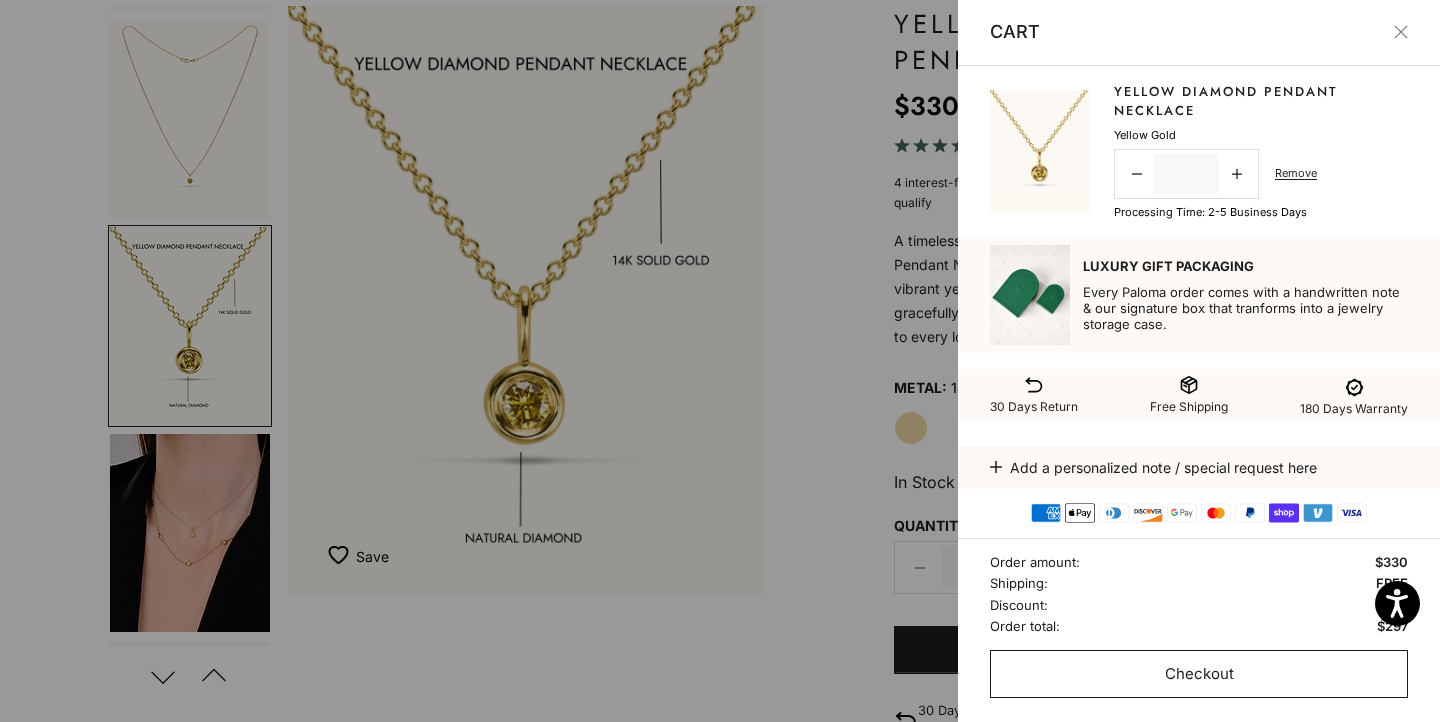 click on "Checkout" at bounding box center (1199, 674) 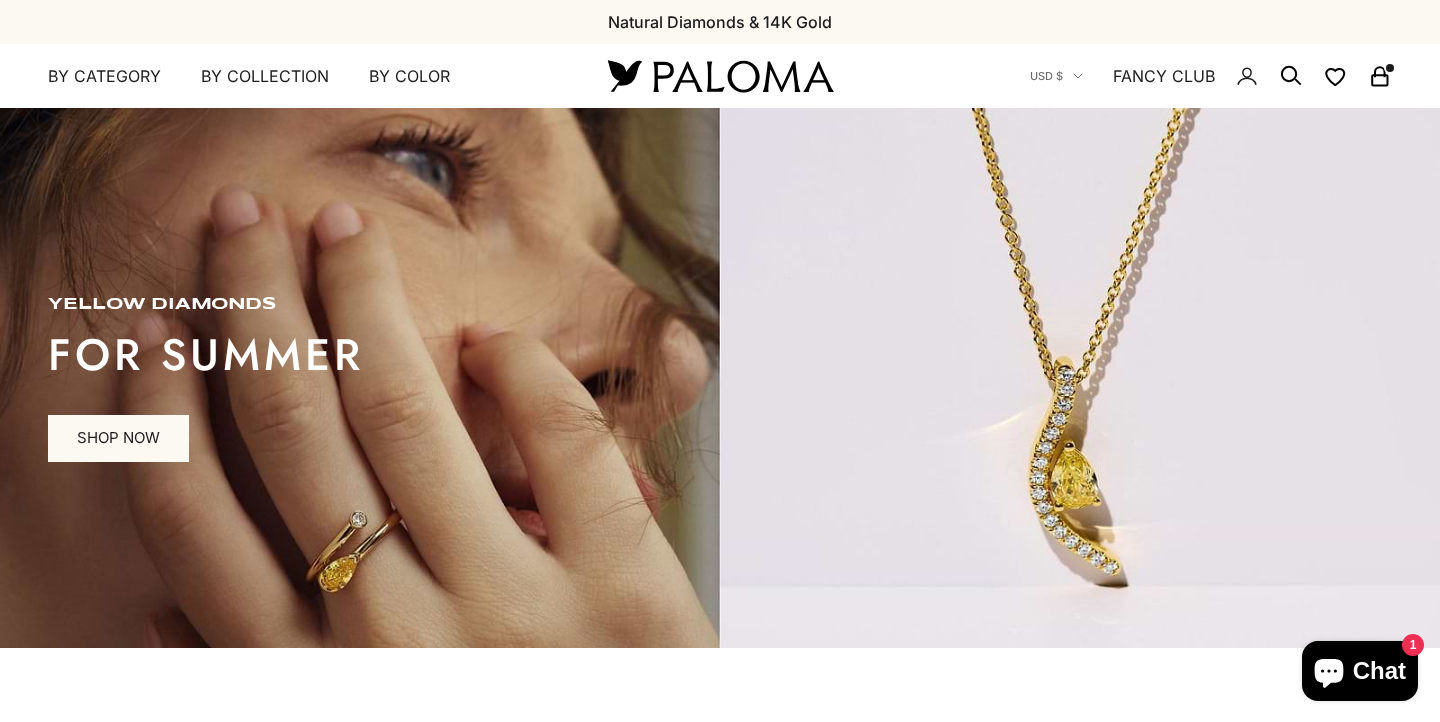 scroll, scrollTop: 0, scrollLeft: 0, axis: both 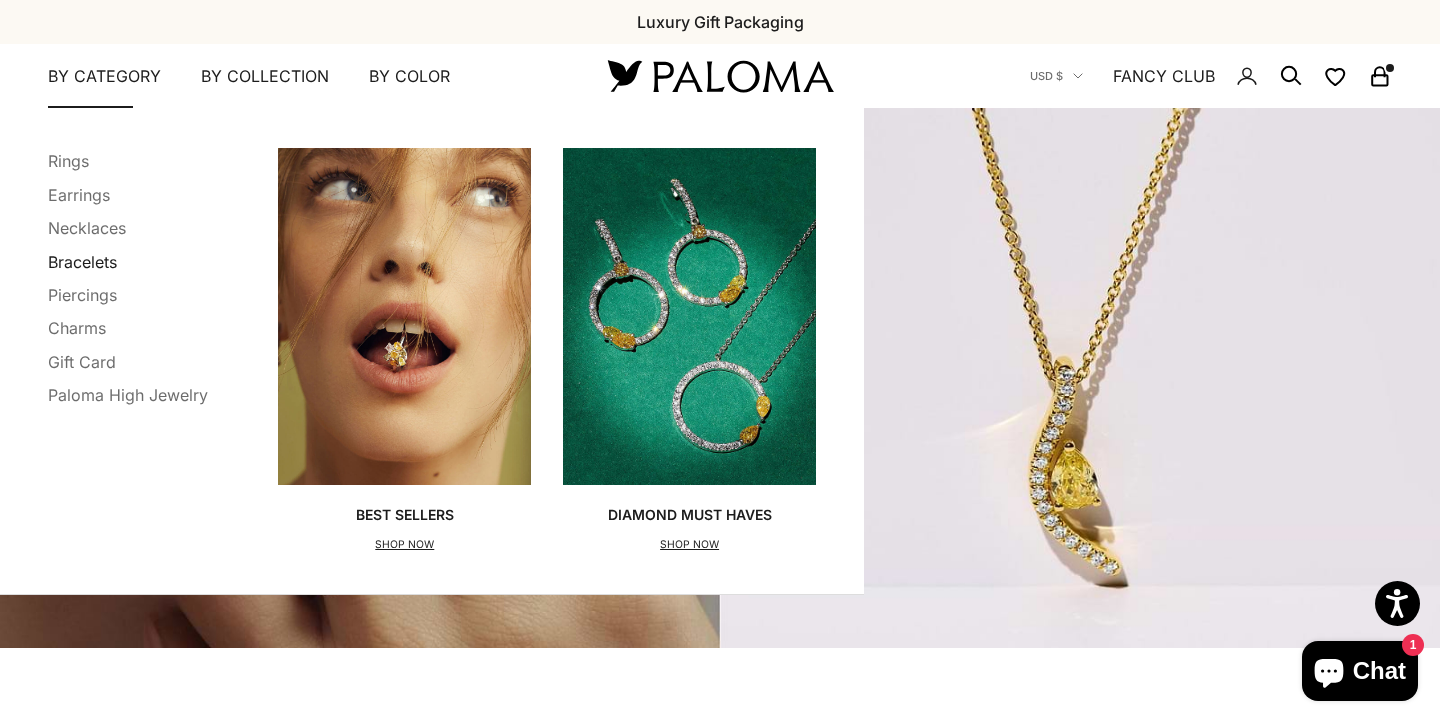 click on "Bracelets" at bounding box center [82, 262] 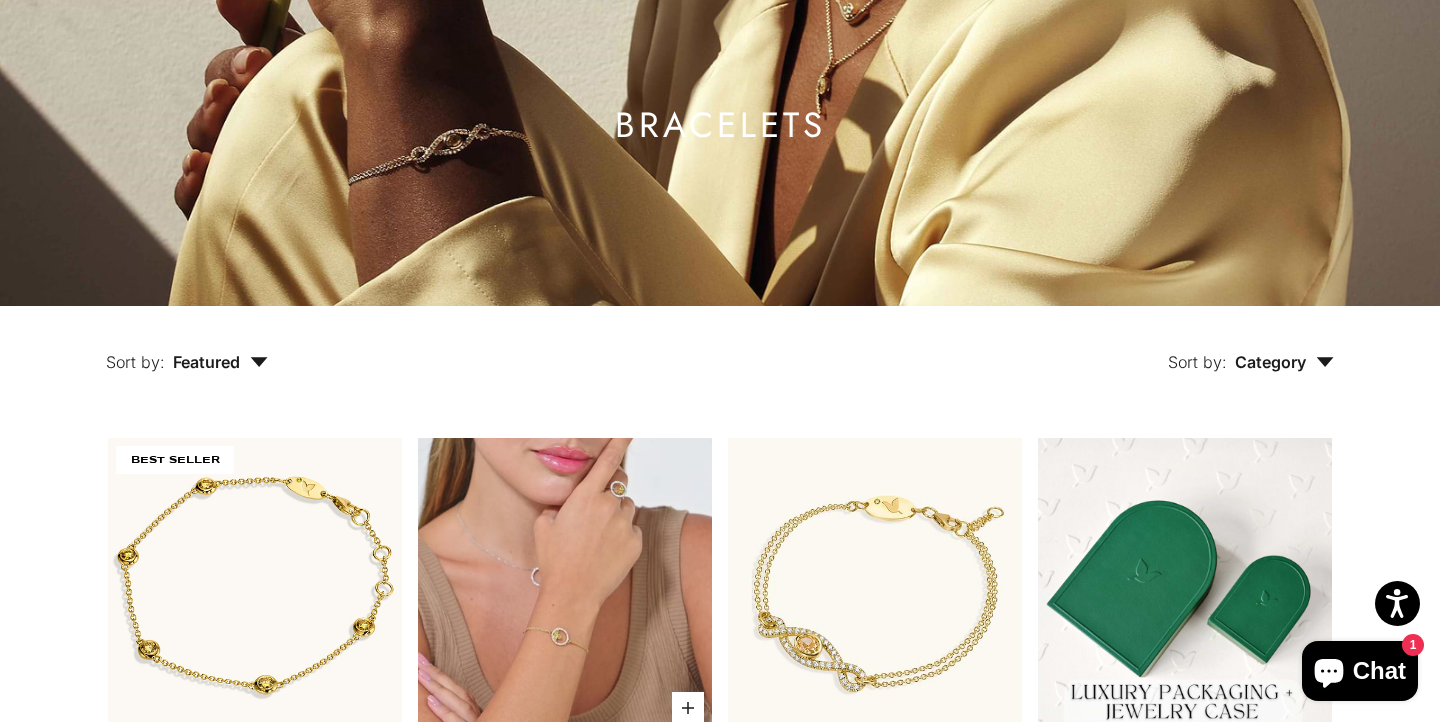 scroll, scrollTop: 0, scrollLeft: 0, axis: both 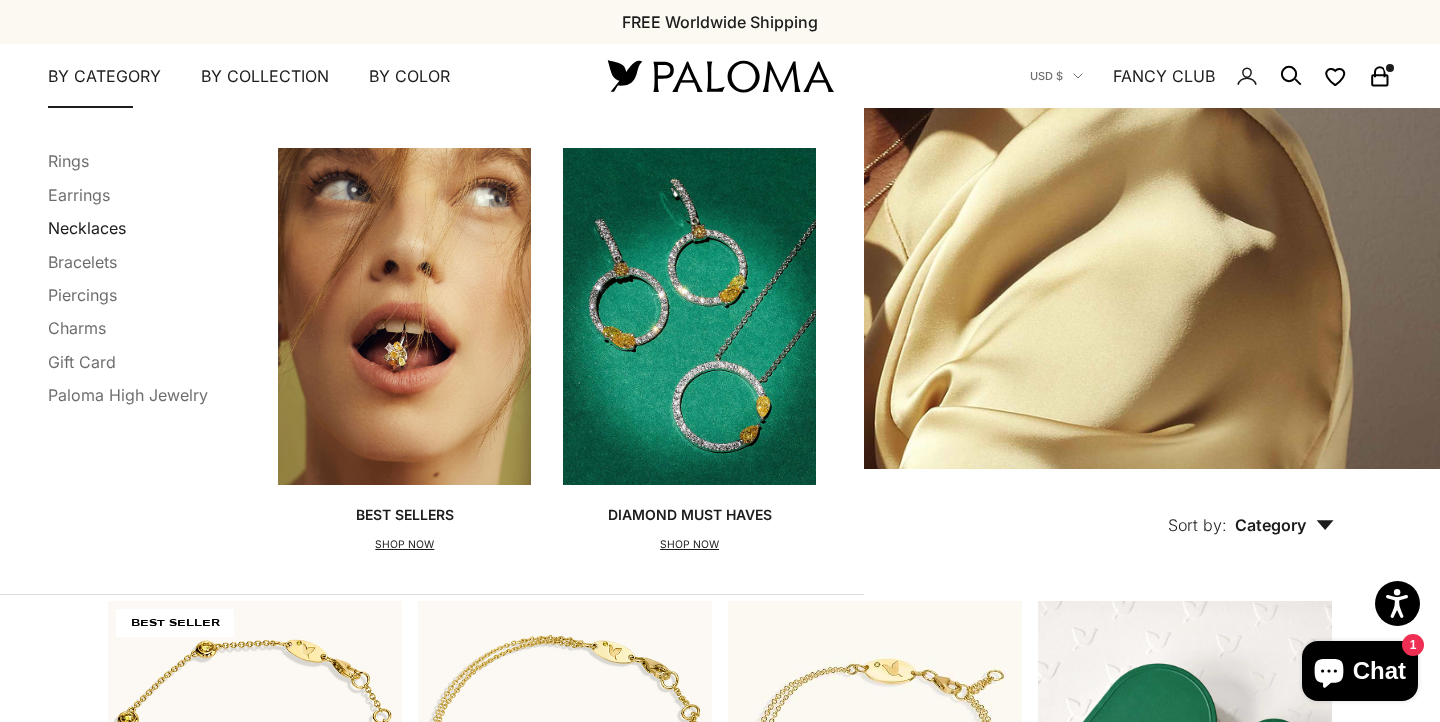 click on "Necklaces" at bounding box center (87, 228) 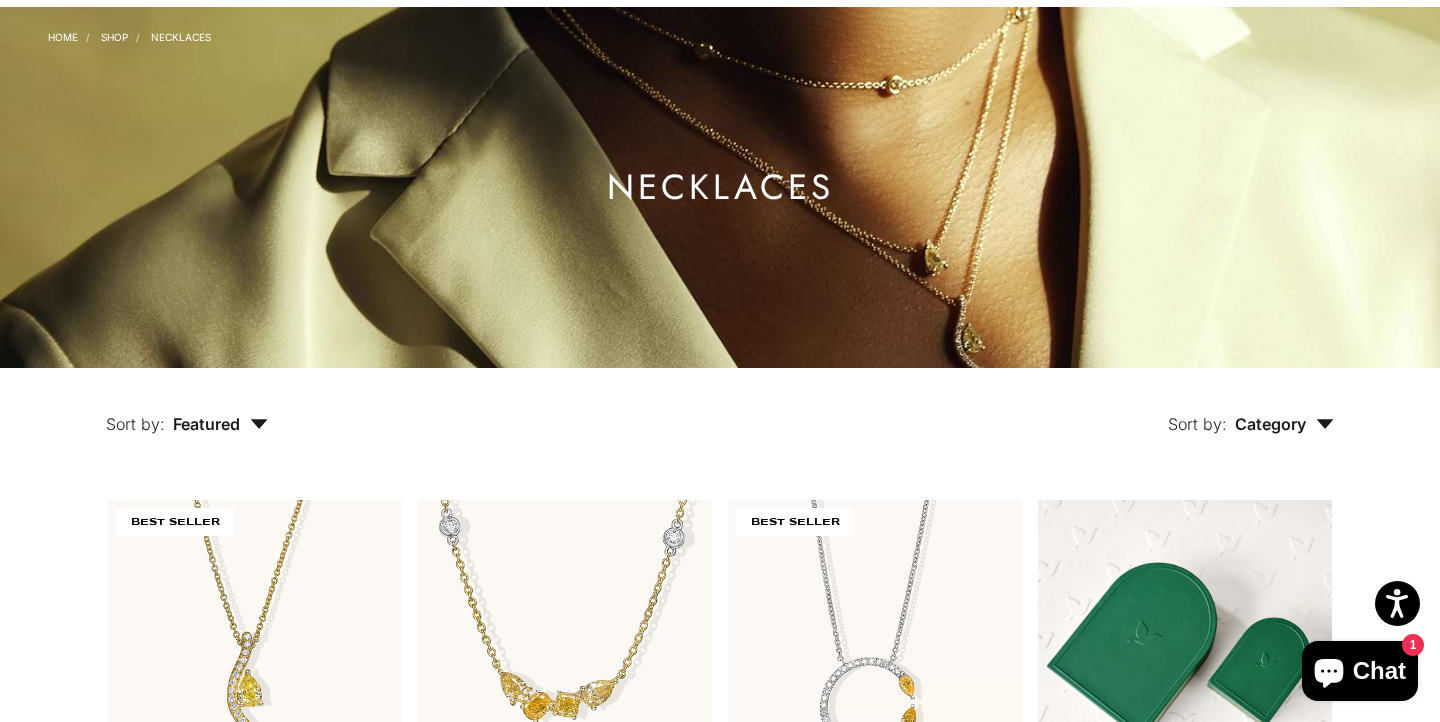 scroll, scrollTop: 24, scrollLeft: 0, axis: vertical 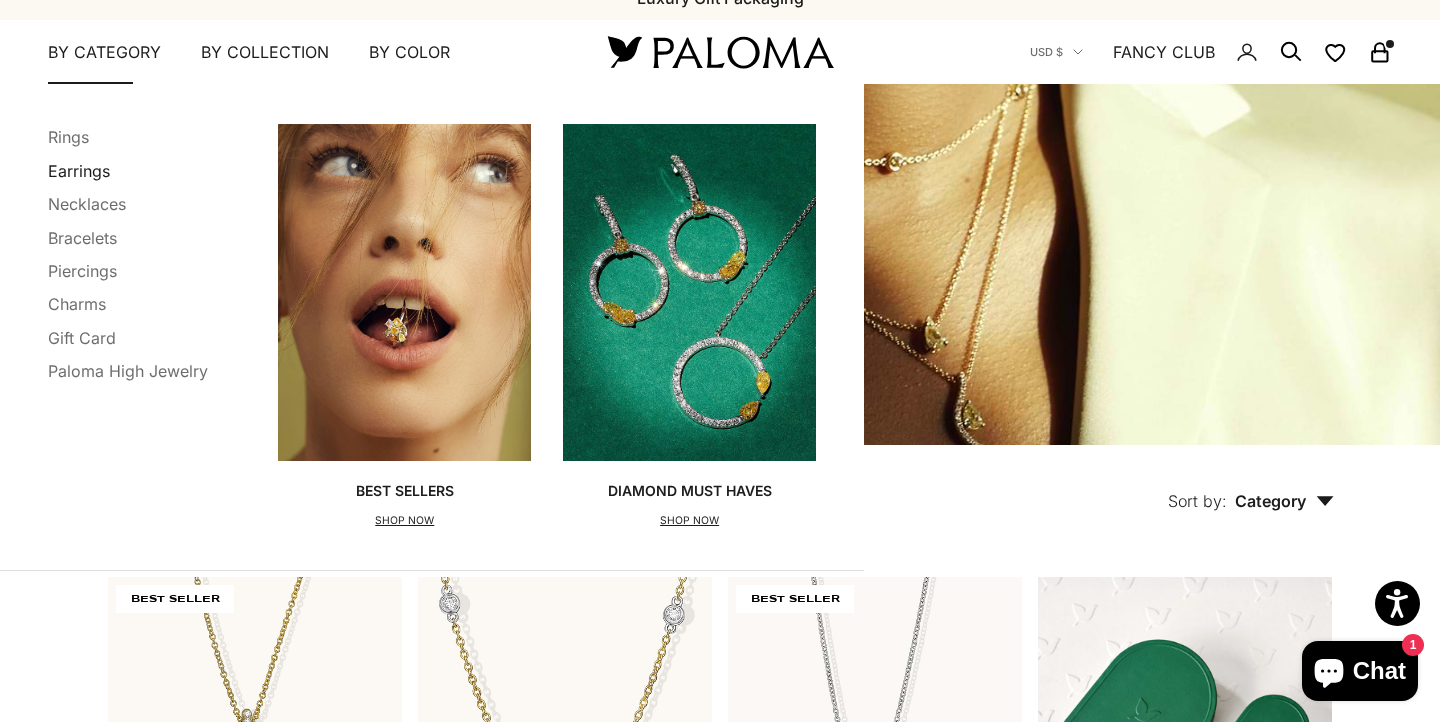 click on "Earrings" at bounding box center [79, 171] 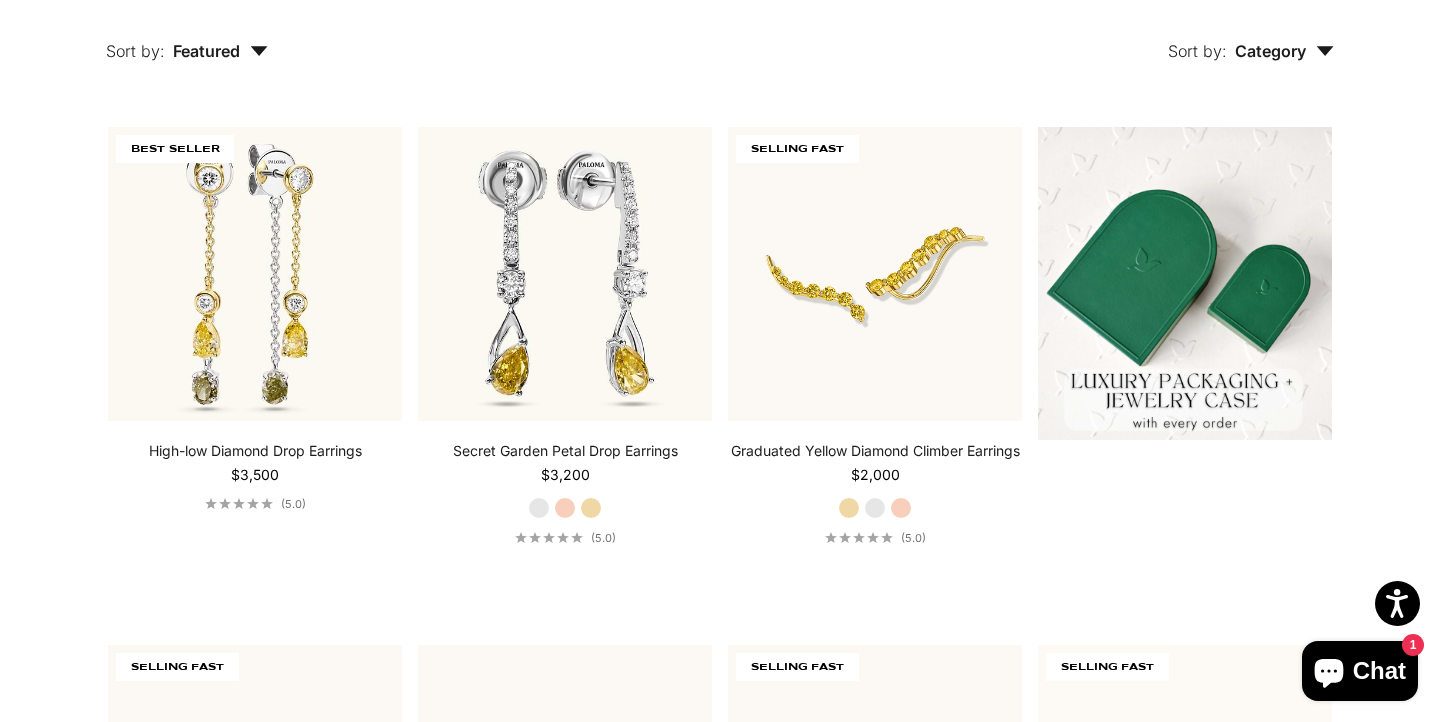 scroll, scrollTop: 0, scrollLeft: 0, axis: both 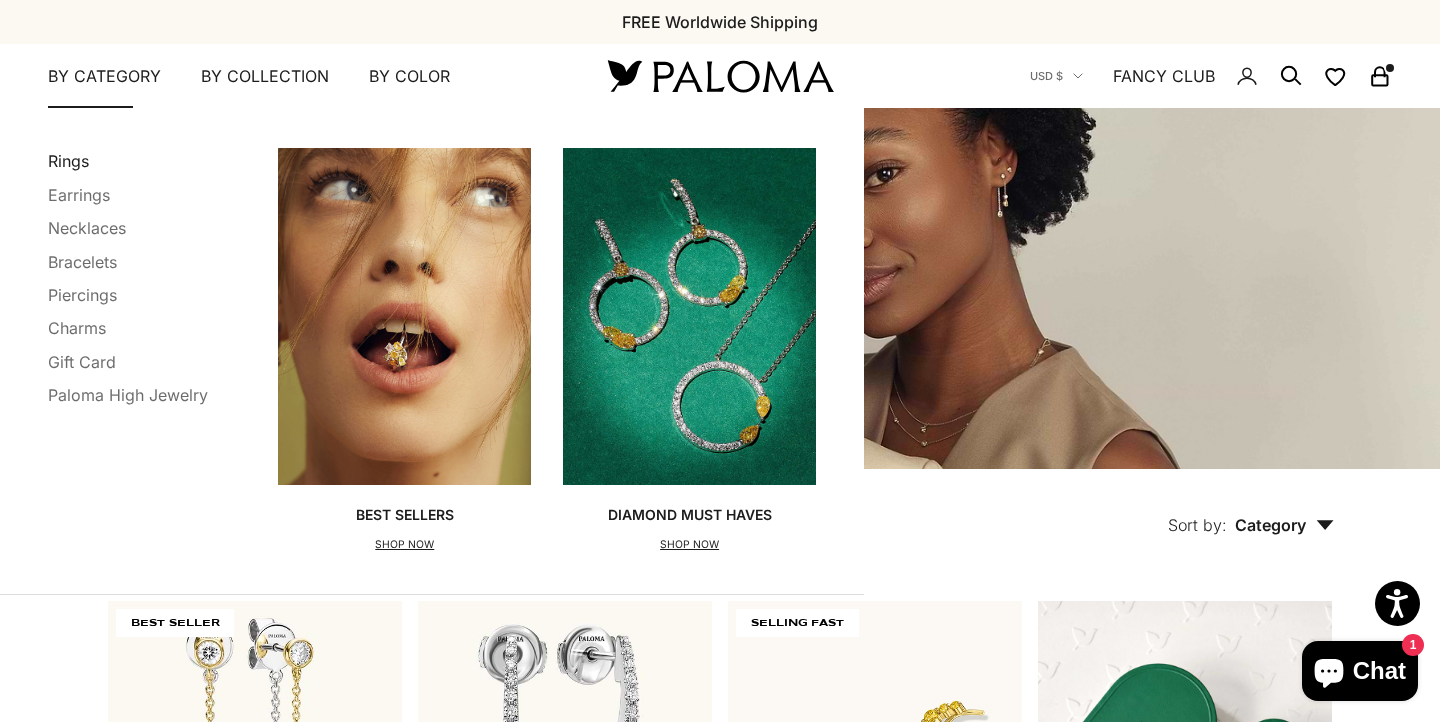 click on "Rings" at bounding box center (68, 161) 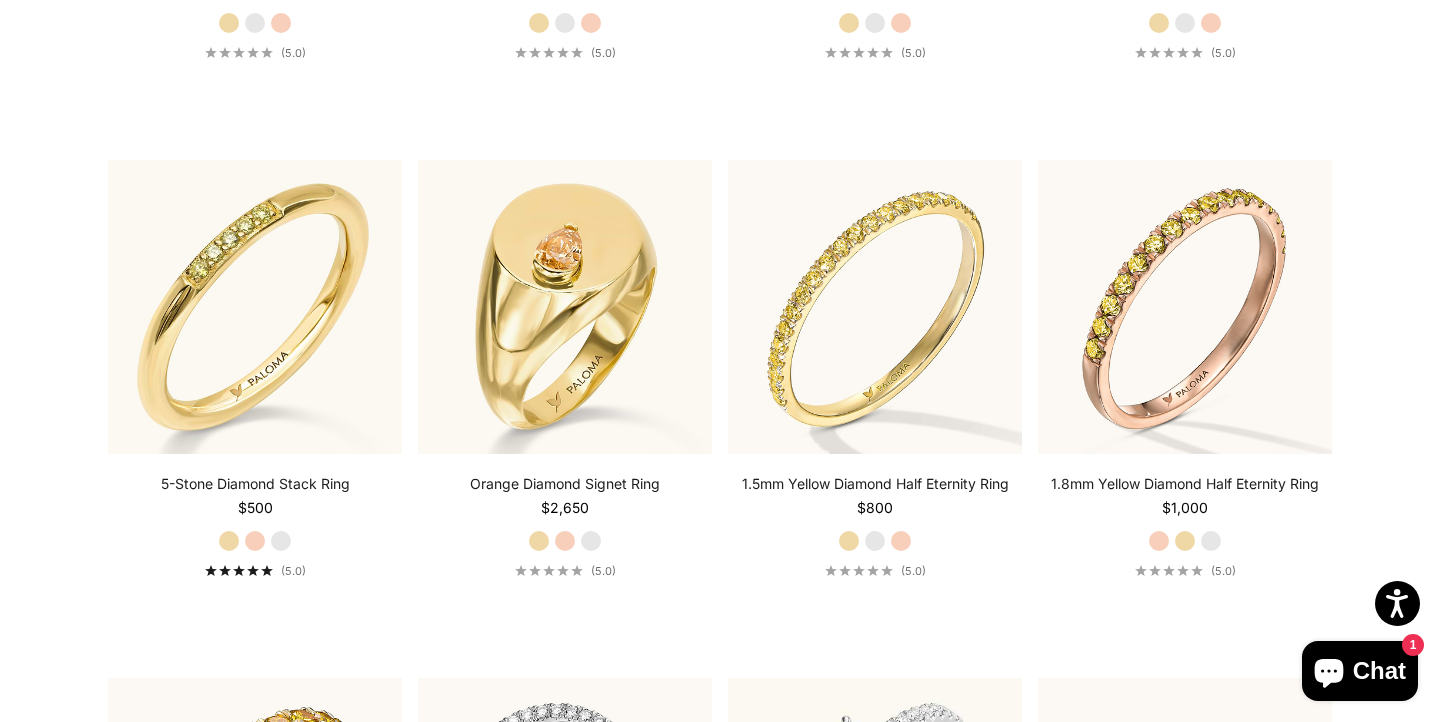scroll, scrollTop: 5105, scrollLeft: 0, axis: vertical 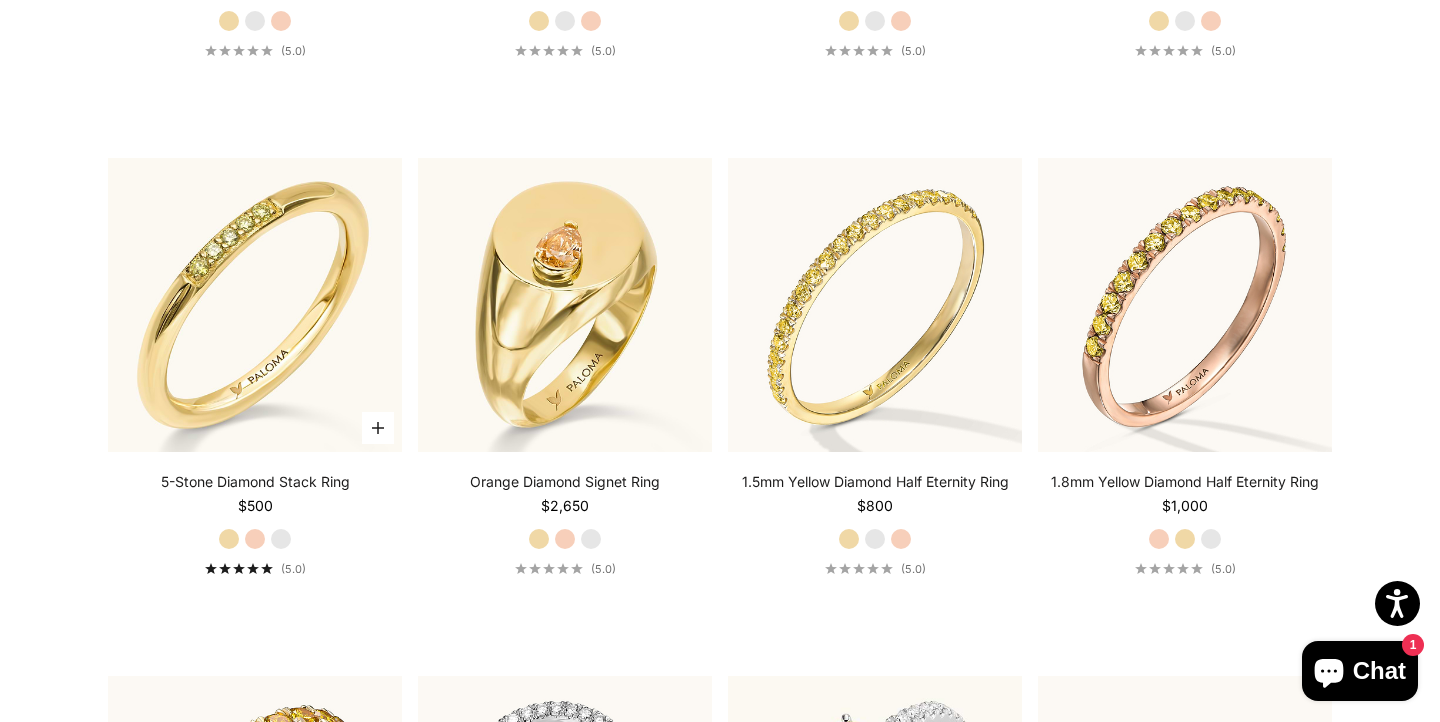 click on "Rose Gold" at bounding box center [255, 539] 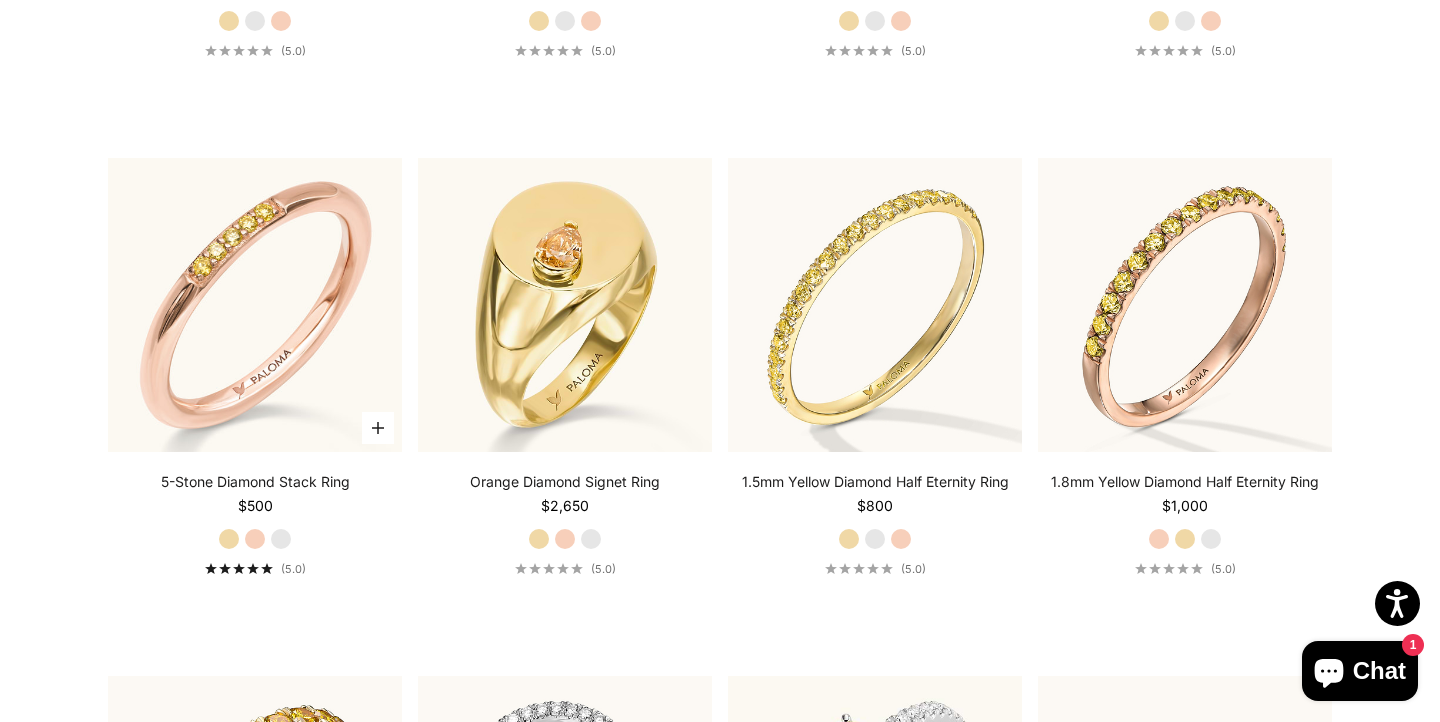 click on "White Gold" at bounding box center (281, 539) 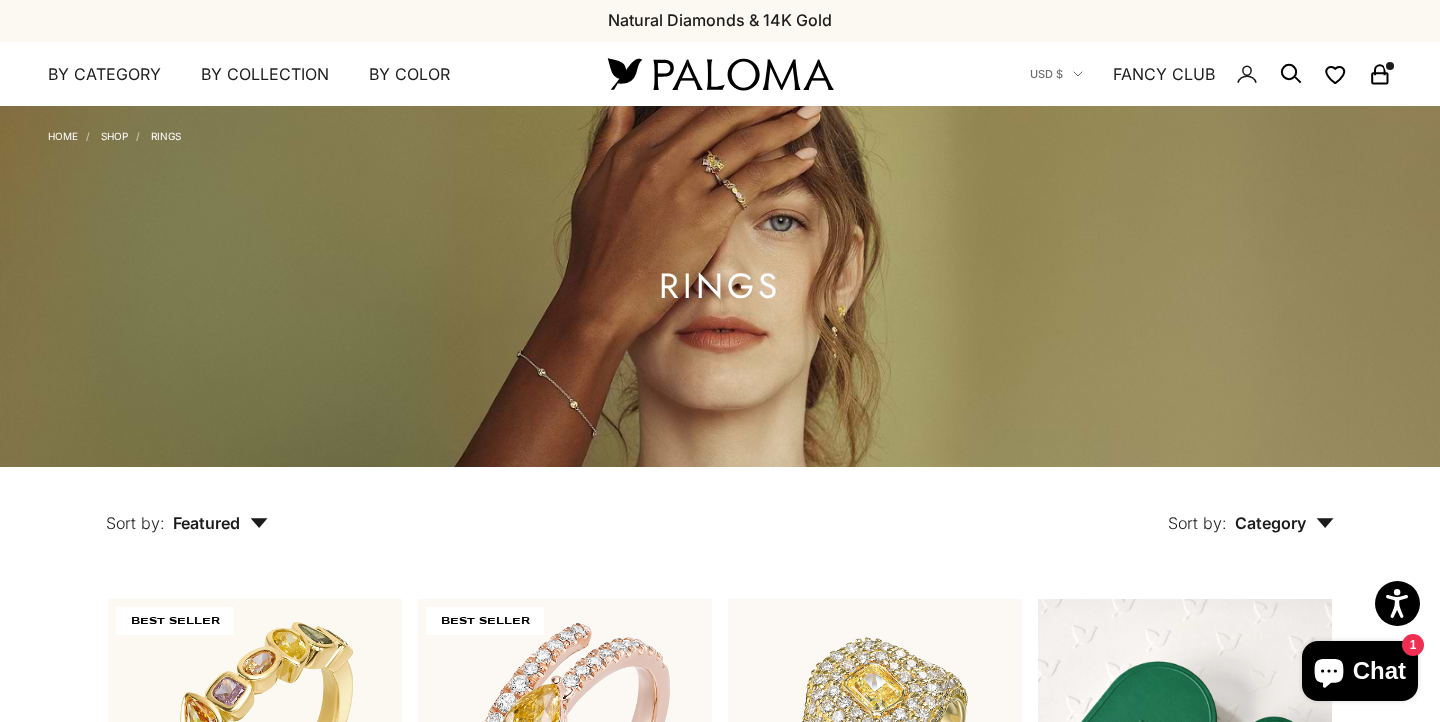 scroll, scrollTop: 0, scrollLeft: 0, axis: both 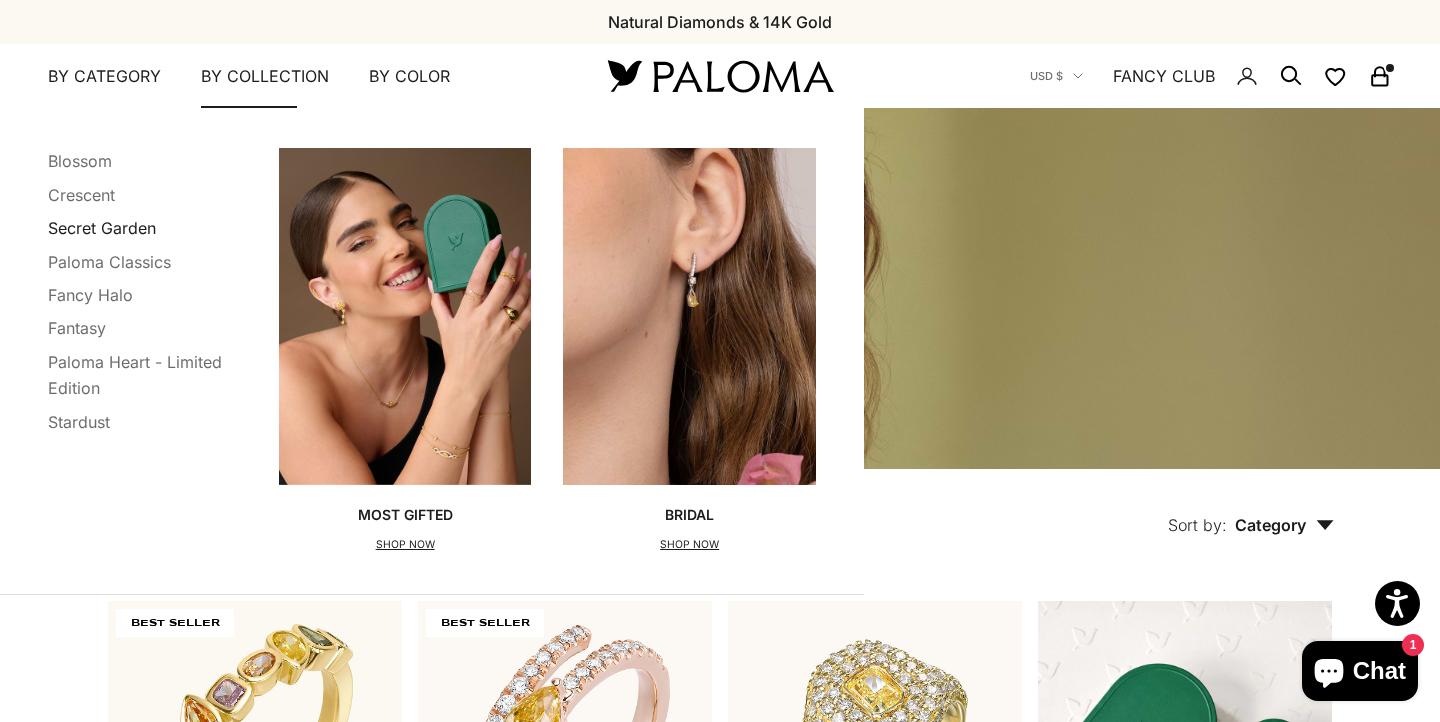 click on "Secret Garden" at bounding box center [102, 228] 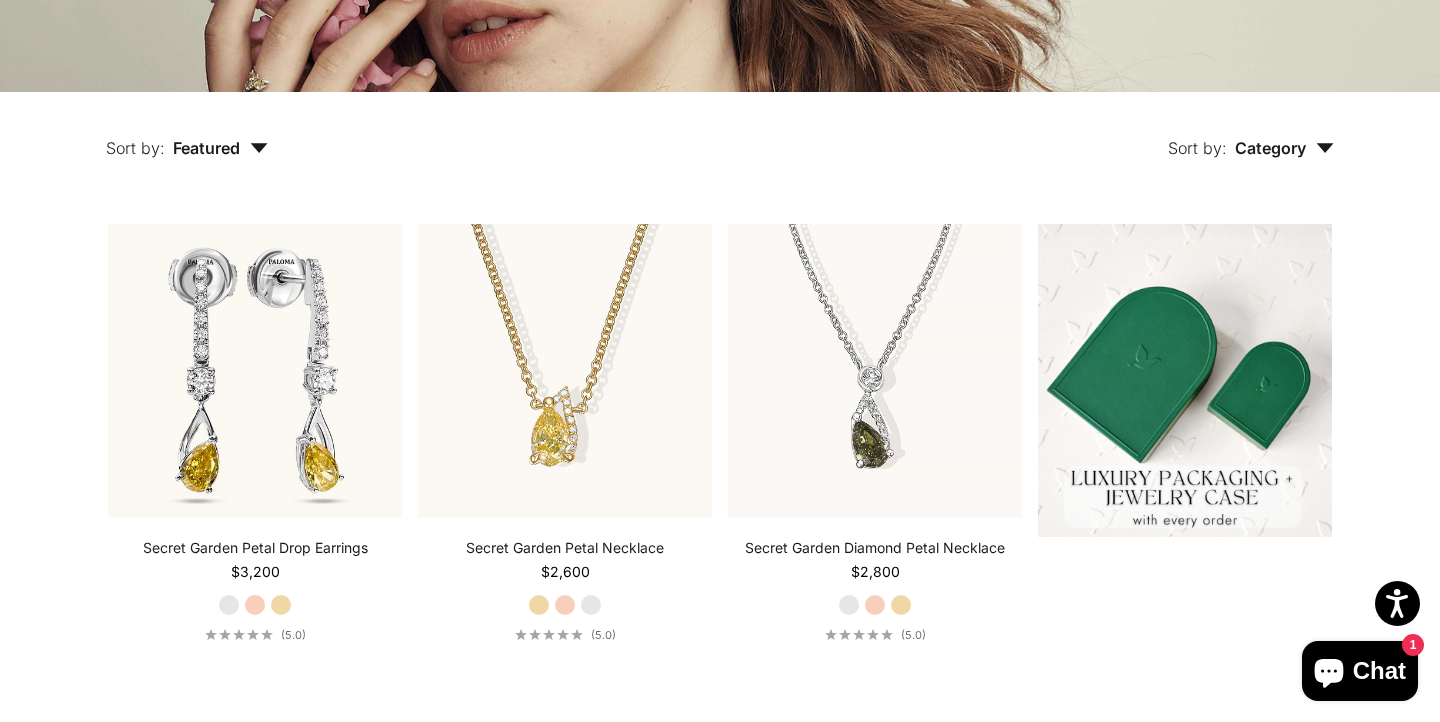 scroll, scrollTop: 0, scrollLeft: 0, axis: both 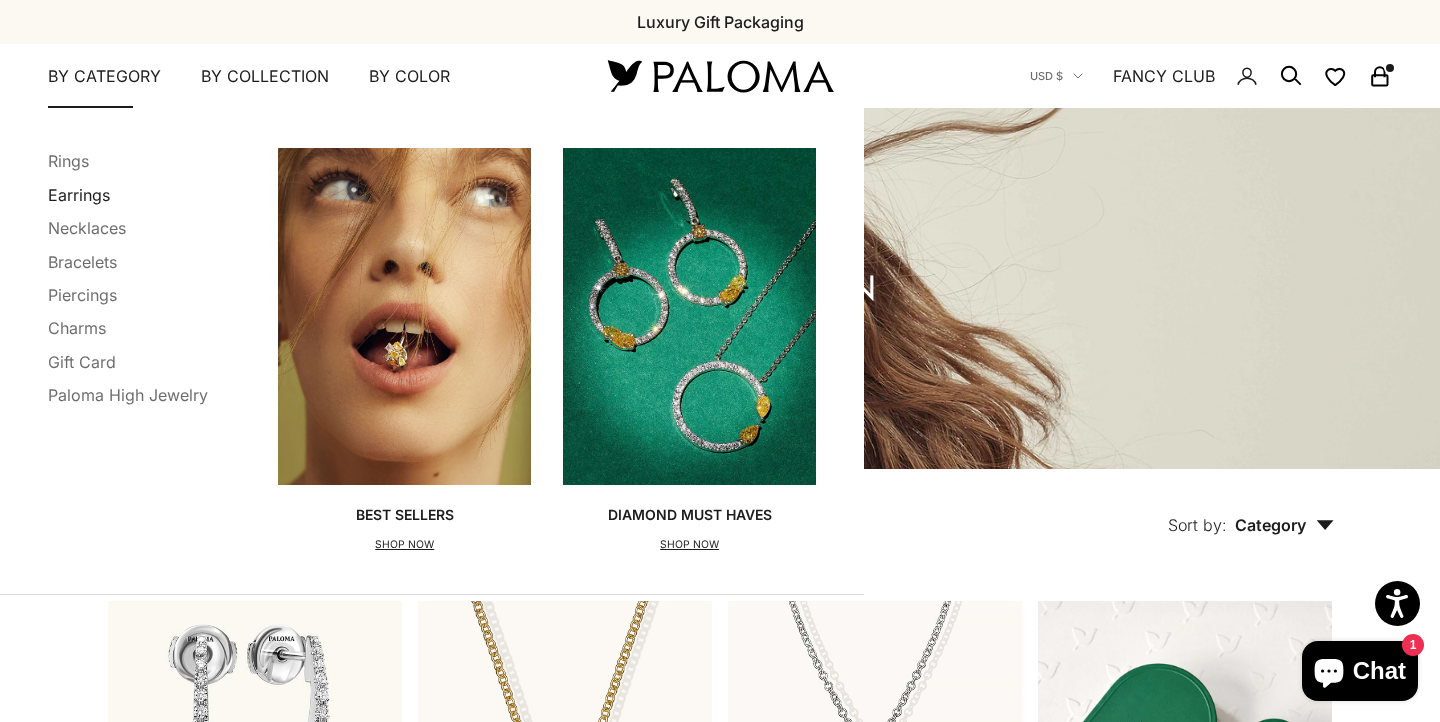 click on "Earrings" at bounding box center (79, 195) 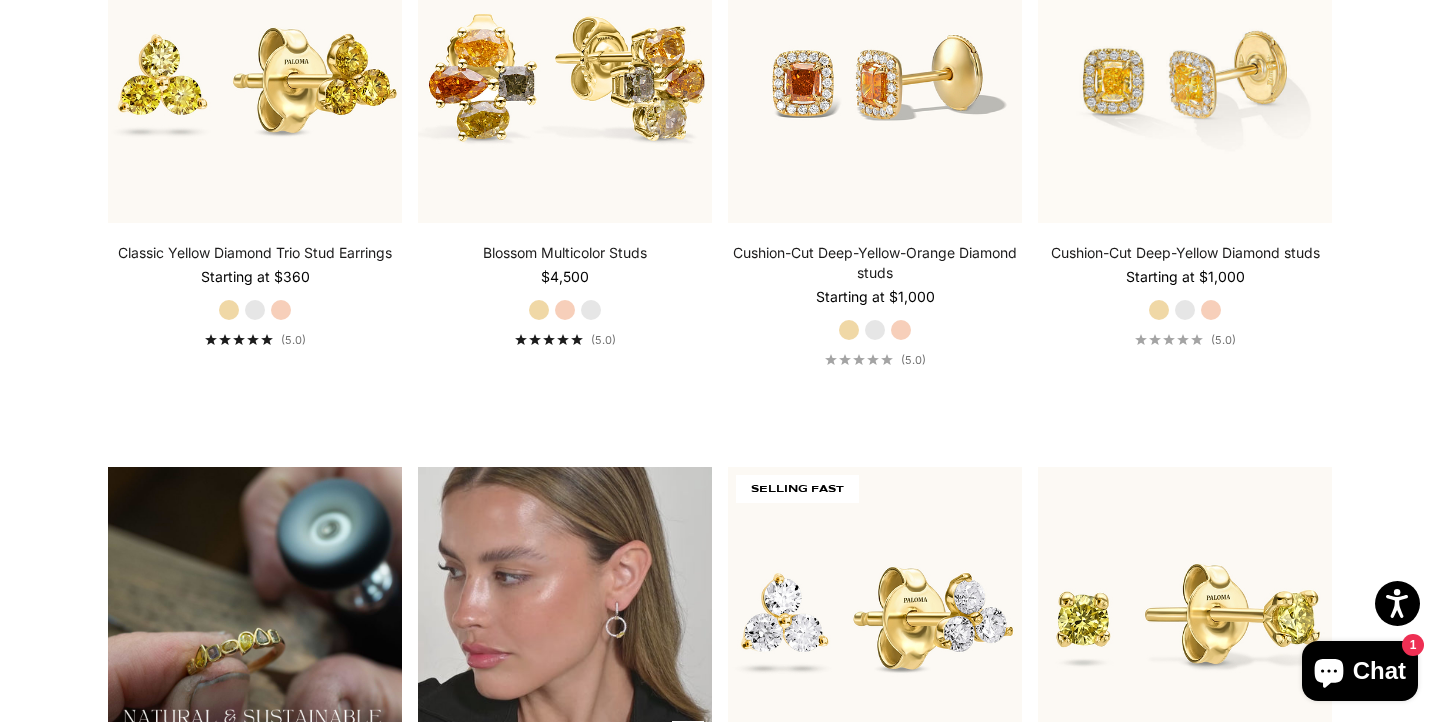 scroll, scrollTop: 1170, scrollLeft: 0, axis: vertical 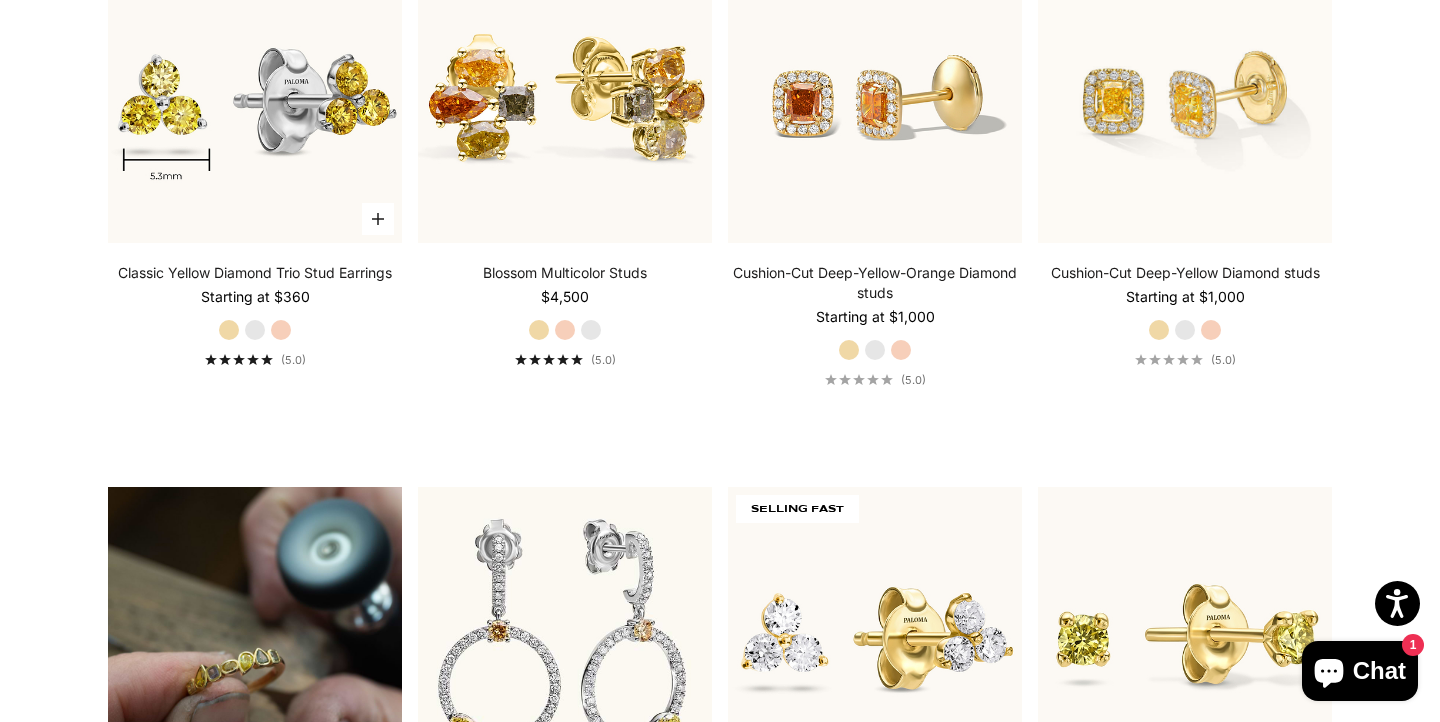 click at bounding box center [255, 96] 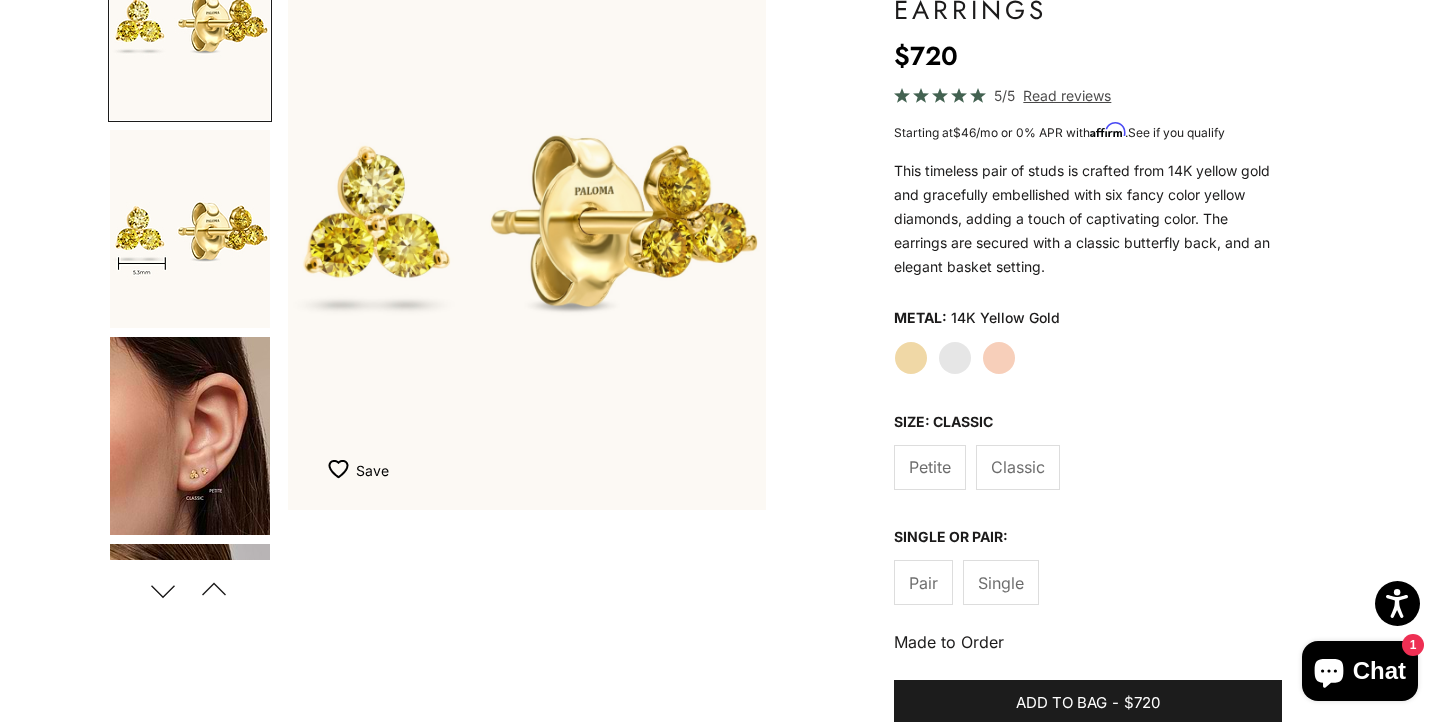 scroll, scrollTop: 281, scrollLeft: 0, axis: vertical 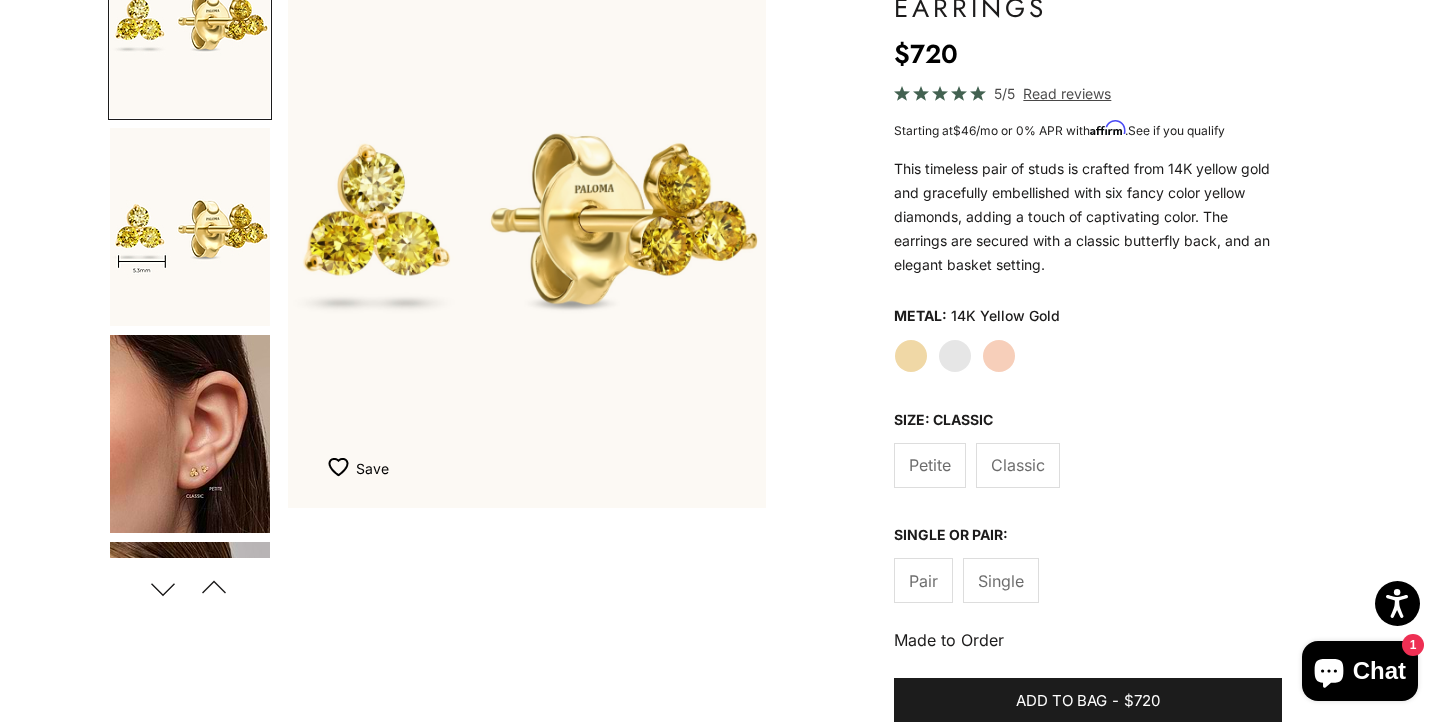 click on "Petite" 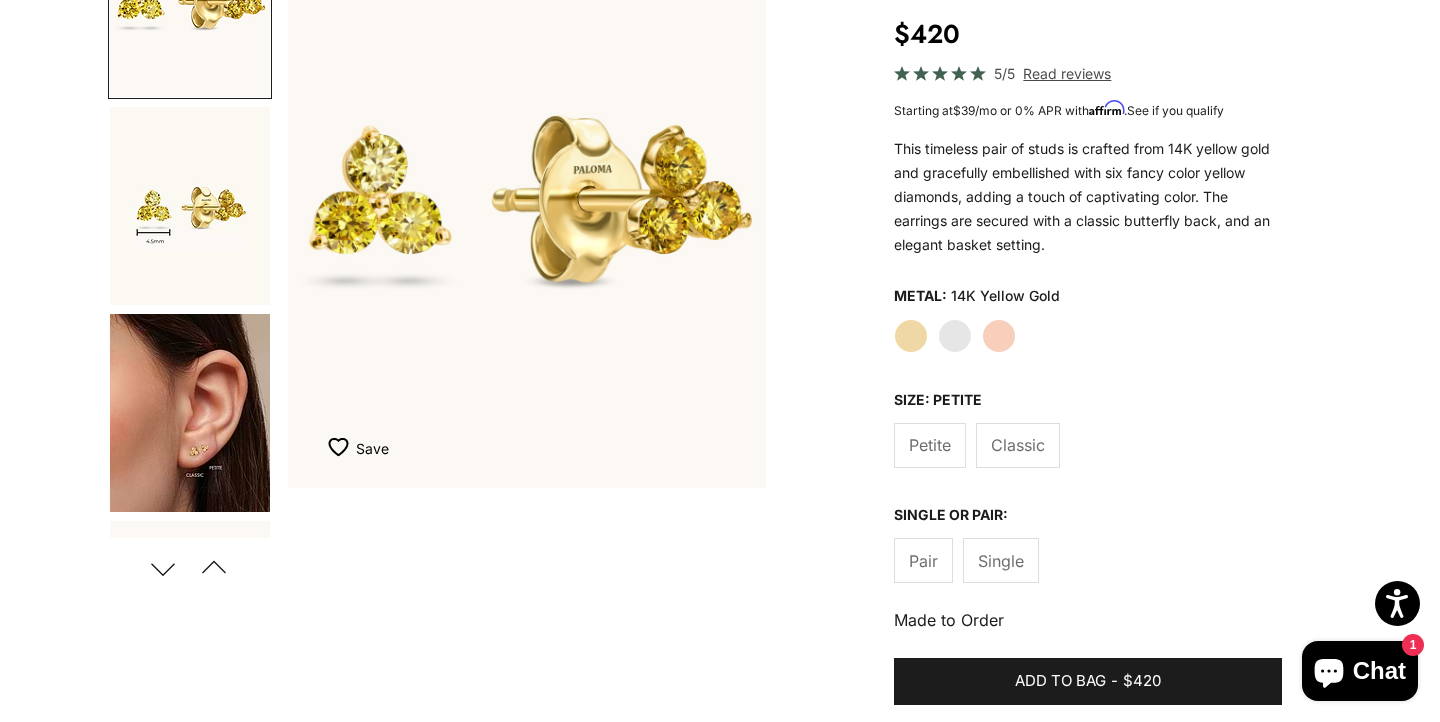scroll, scrollTop: 311, scrollLeft: 0, axis: vertical 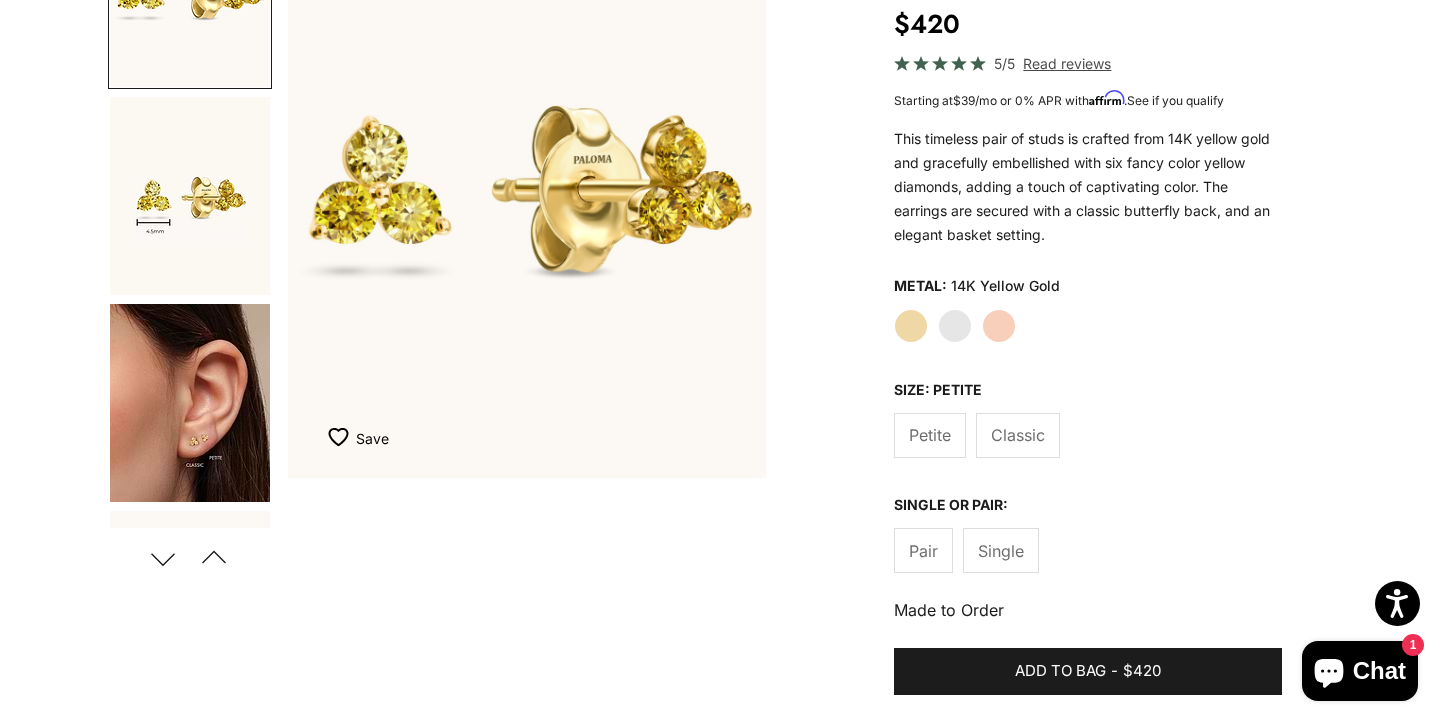 click on "Single" 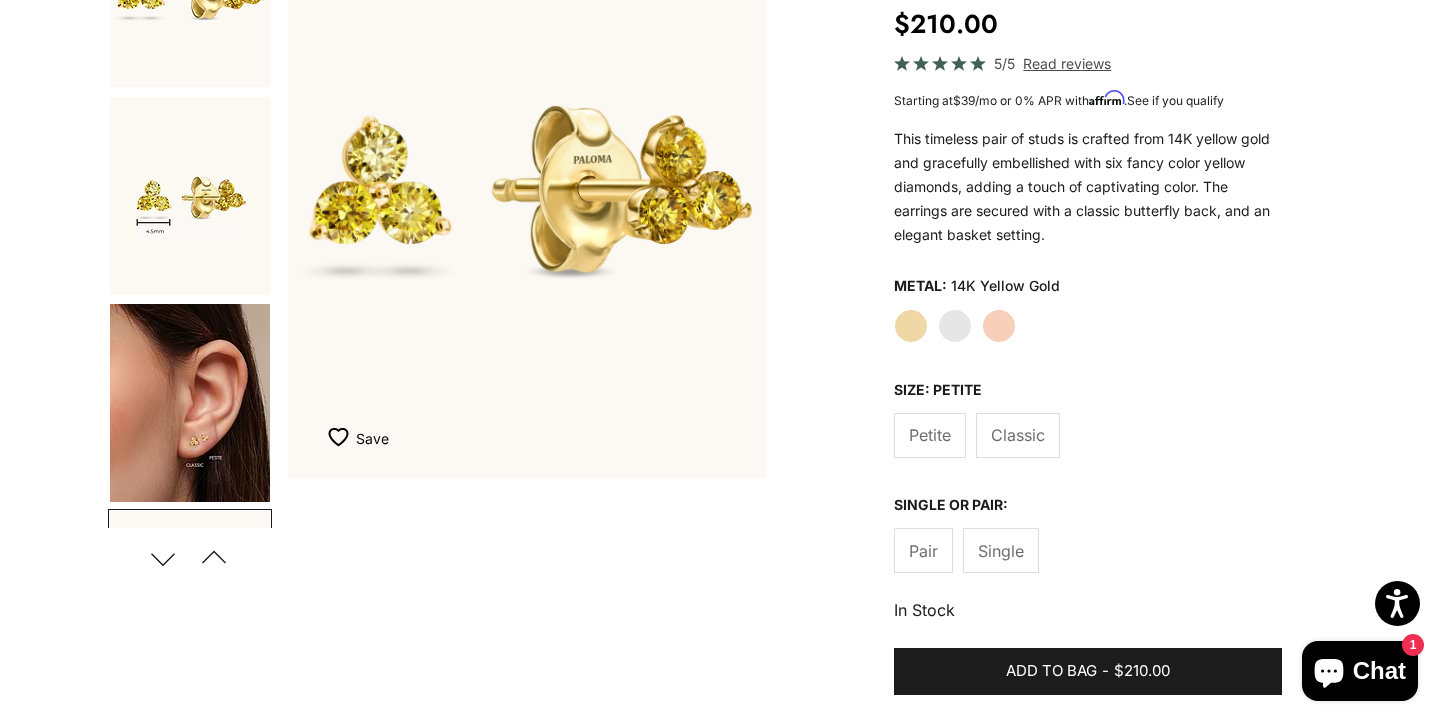 scroll, scrollTop: 0, scrollLeft: 1505, axis: horizontal 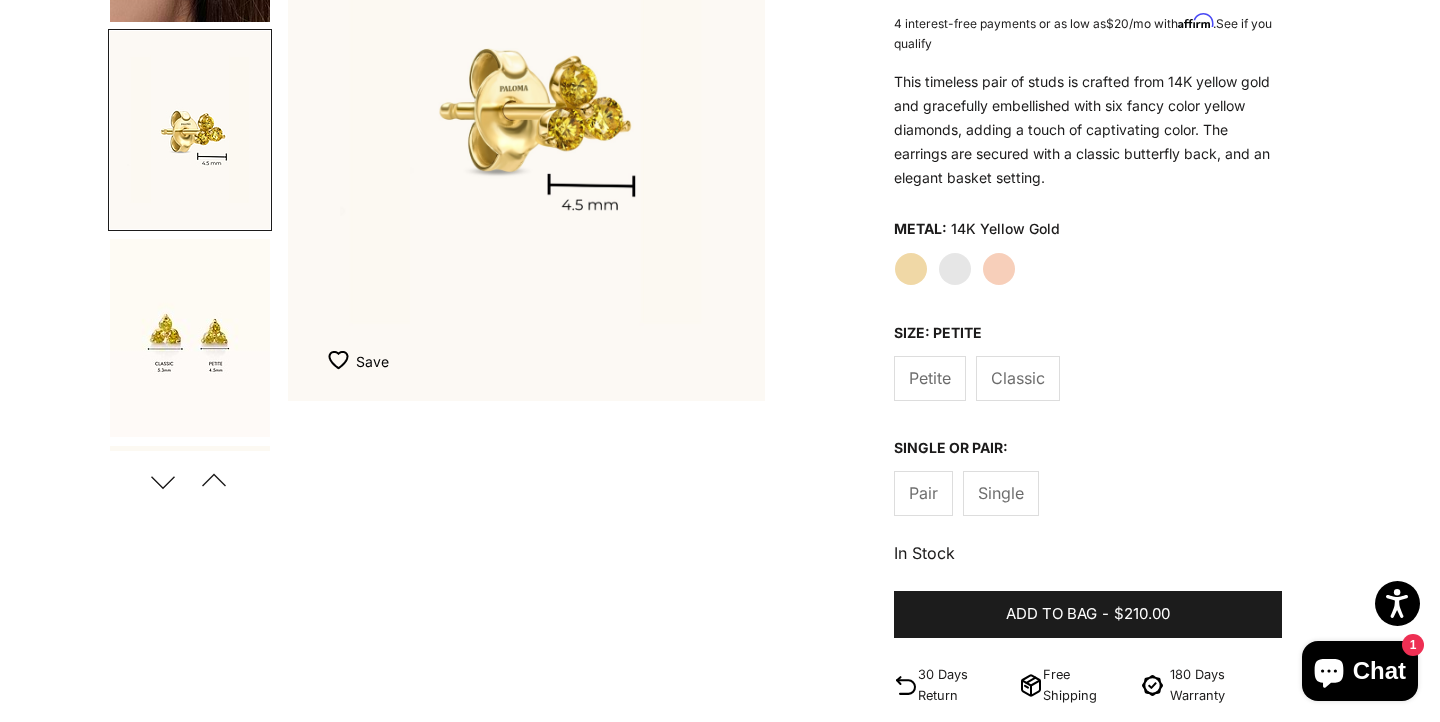click on "Classic" 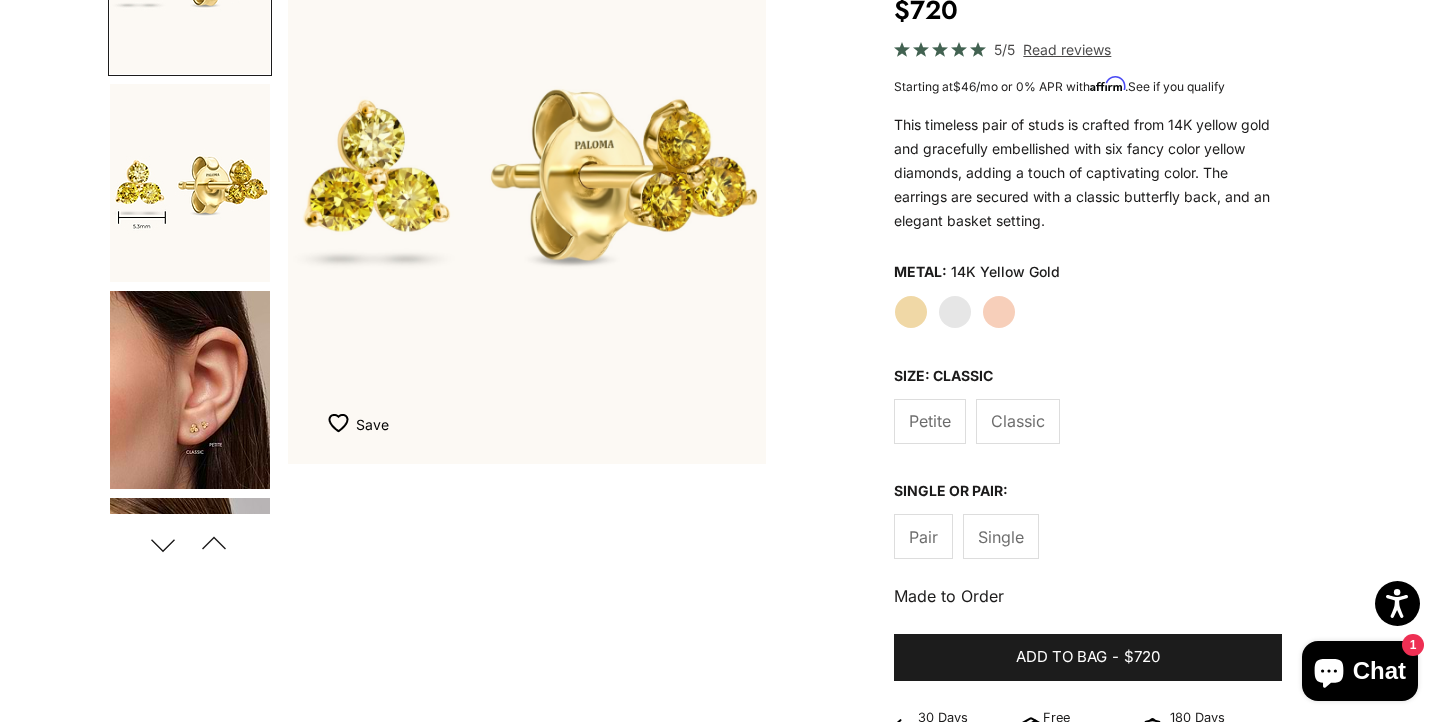 scroll, scrollTop: 327, scrollLeft: 0, axis: vertical 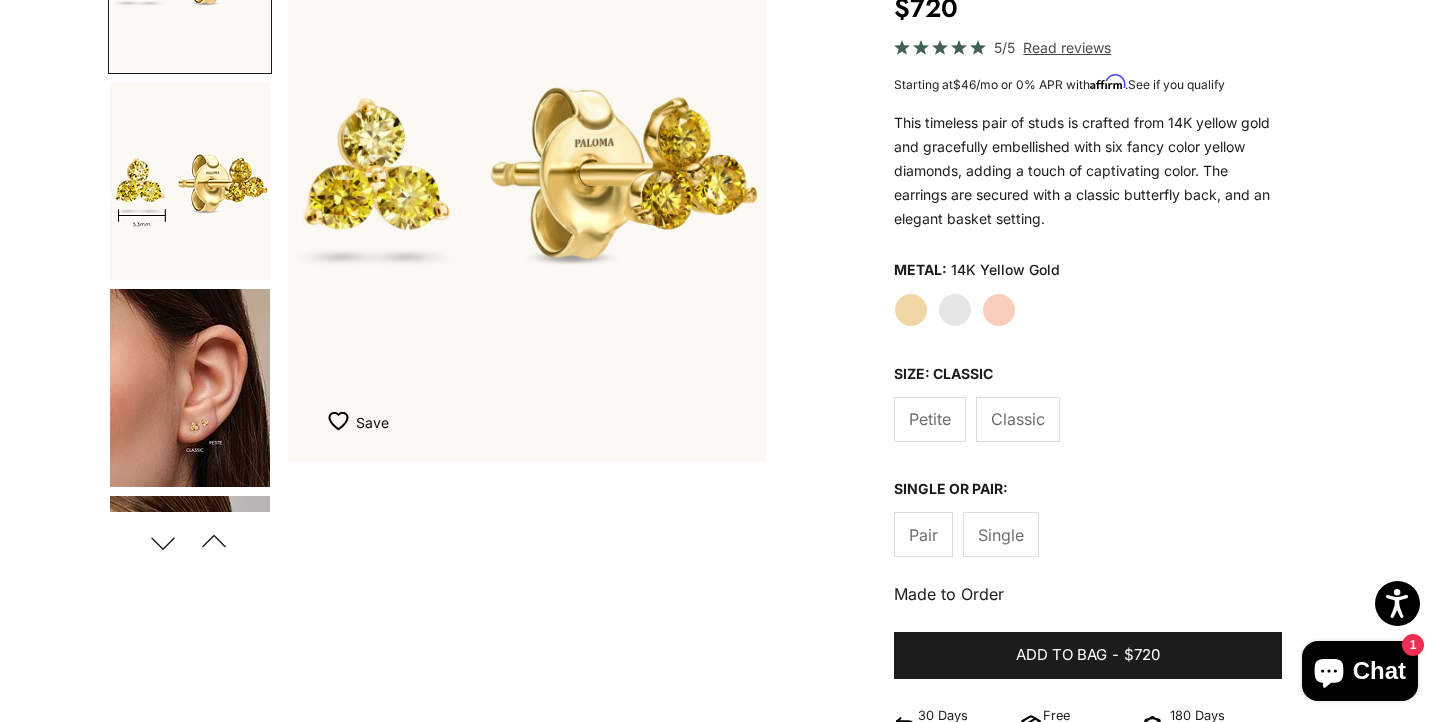 click on "Single" 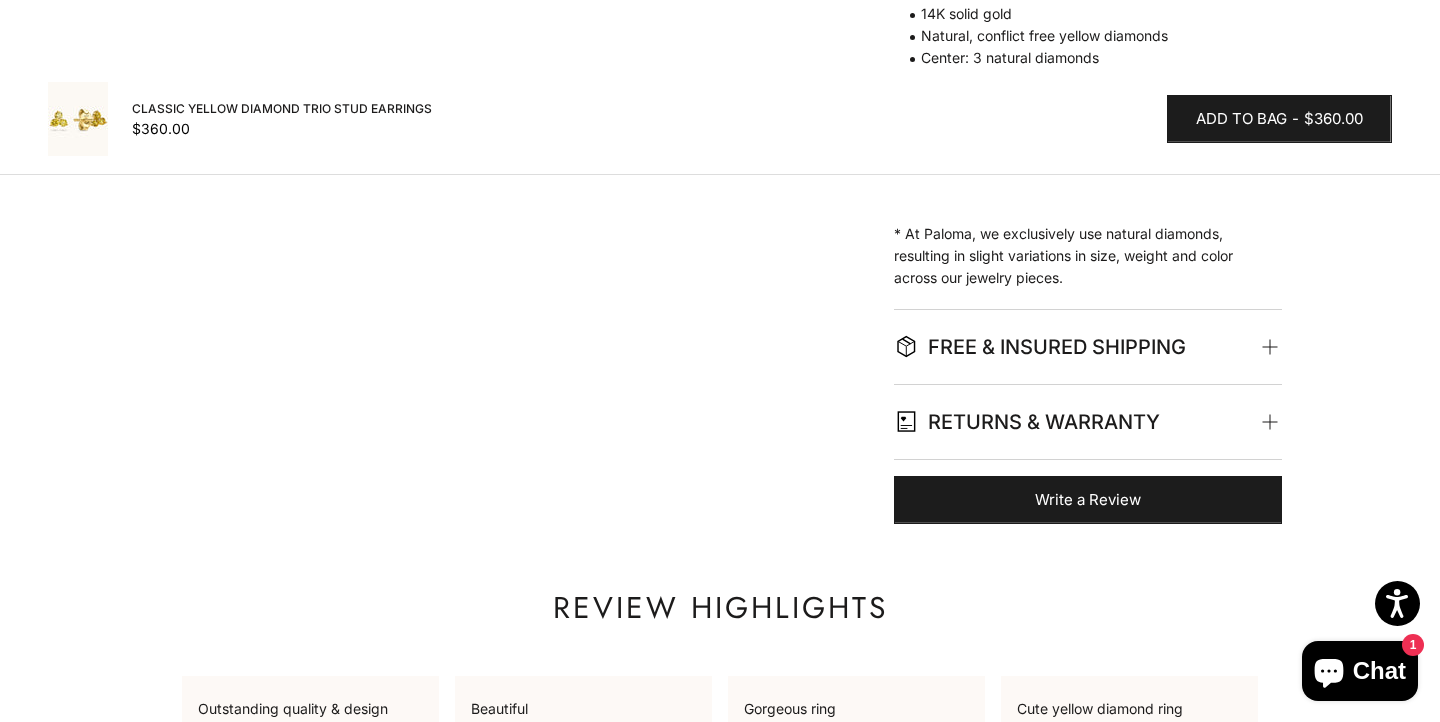 scroll, scrollTop: 1206, scrollLeft: 0, axis: vertical 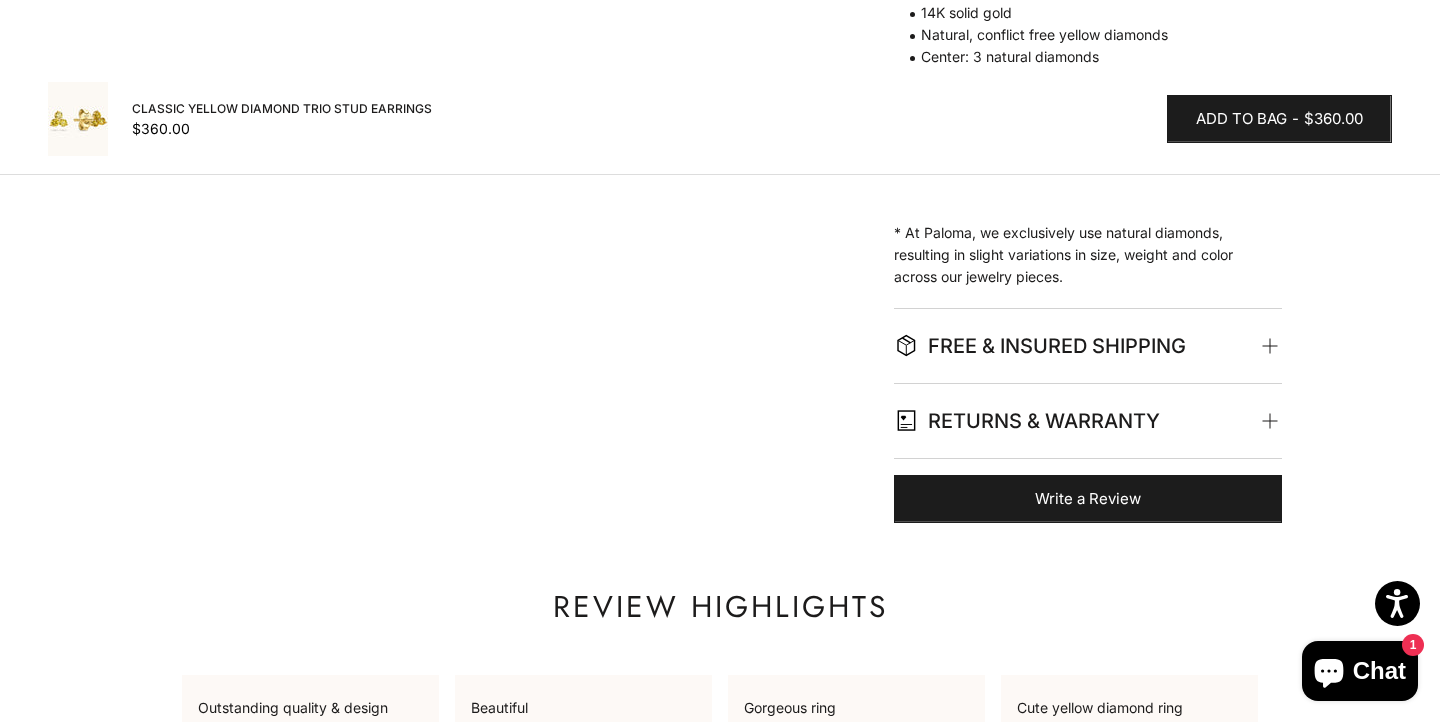 click on "FREE & INSURED SHIPPING" 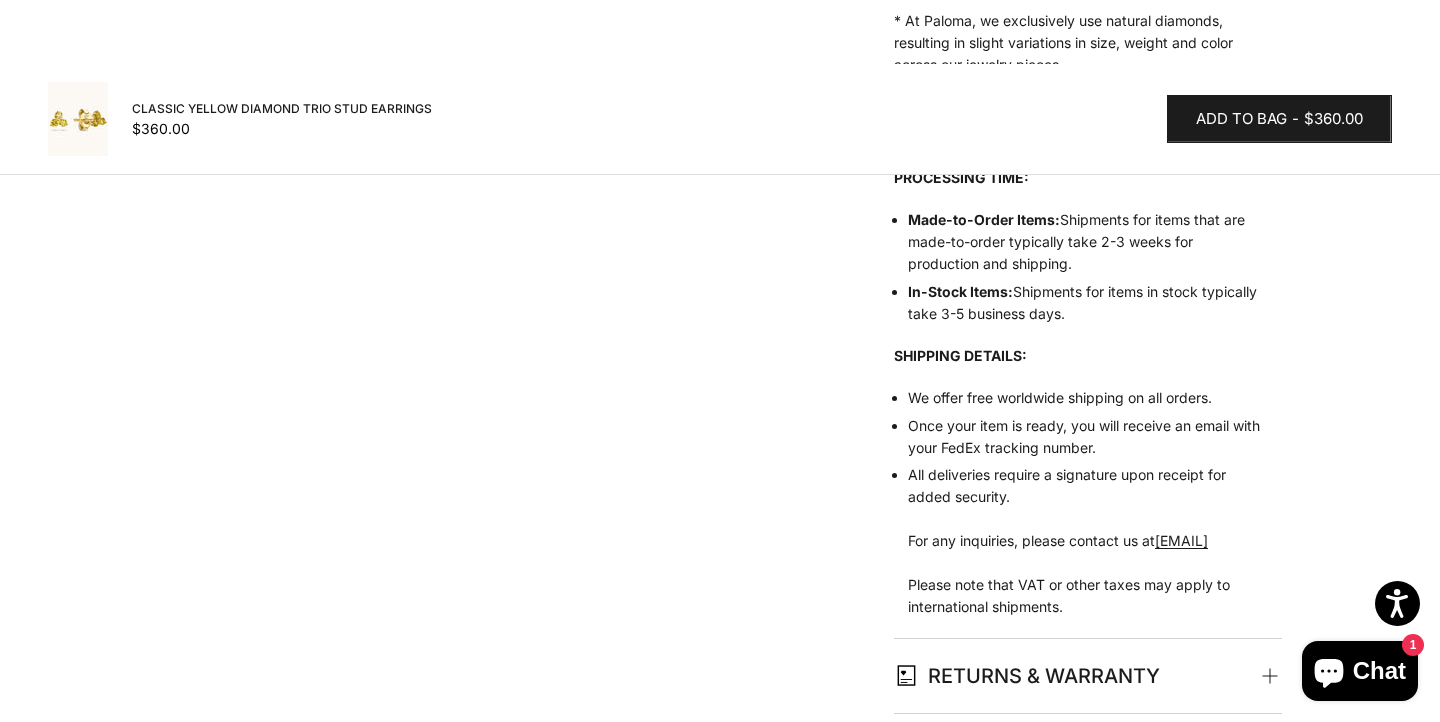scroll, scrollTop: 1490, scrollLeft: 0, axis: vertical 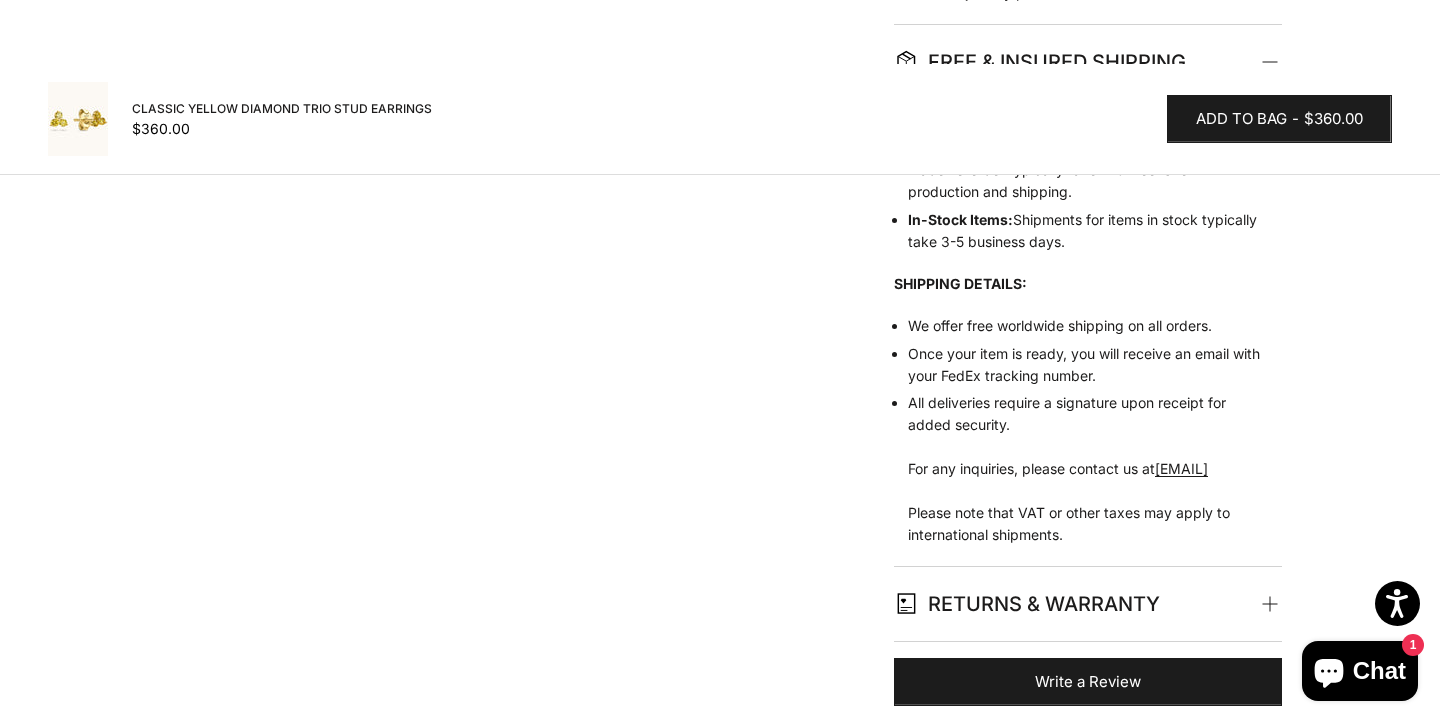 drag, startPoint x: 1119, startPoint y: 491, endPoint x: 862, endPoint y: 498, distance: 257.0953 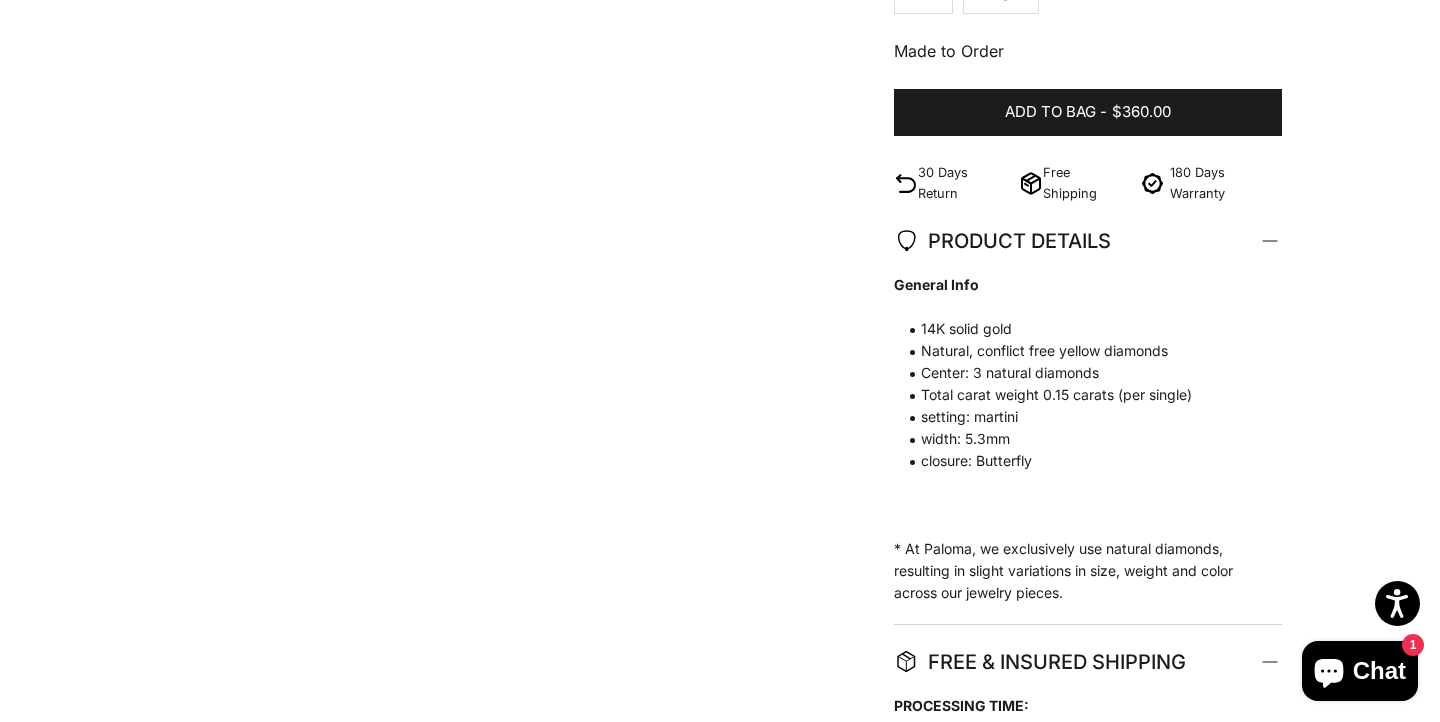 scroll, scrollTop: 0, scrollLeft: 0, axis: both 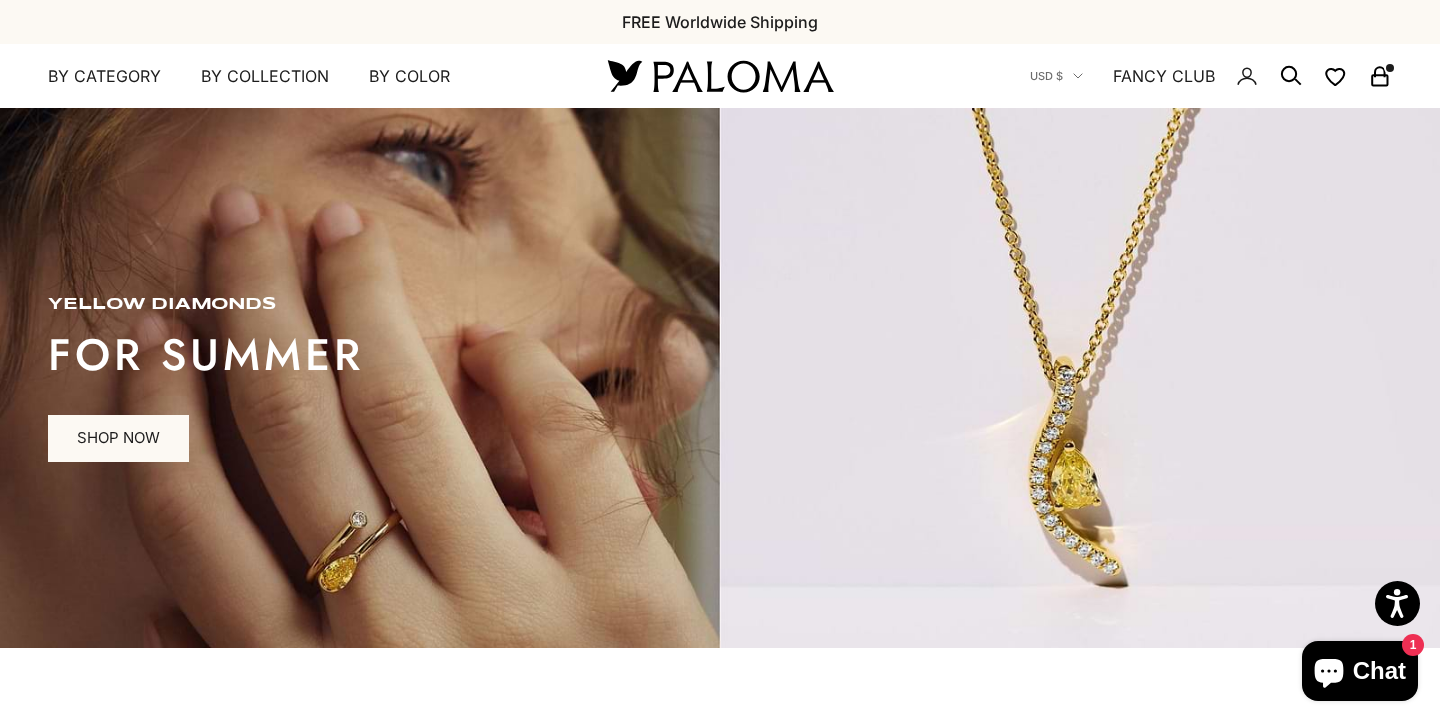 click at bounding box center (720, 378) 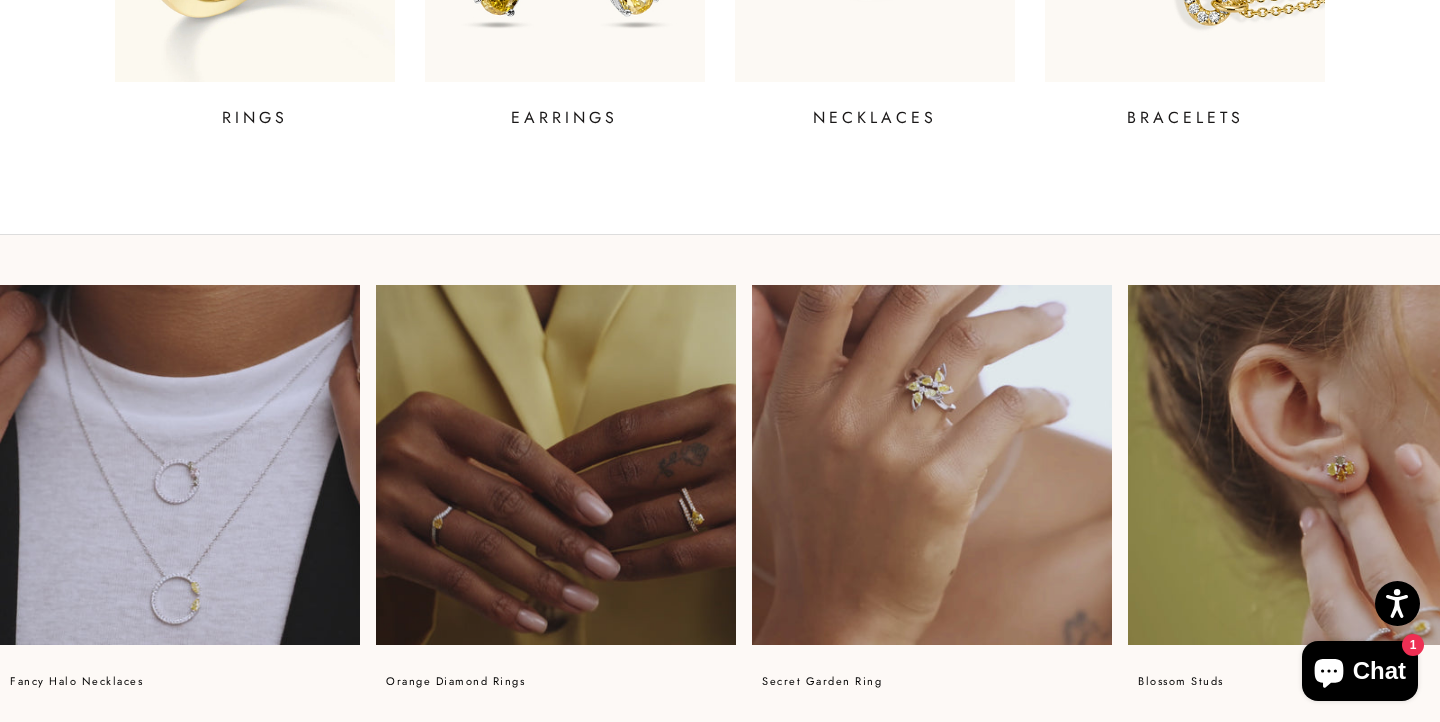 scroll, scrollTop: 0, scrollLeft: 0, axis: both 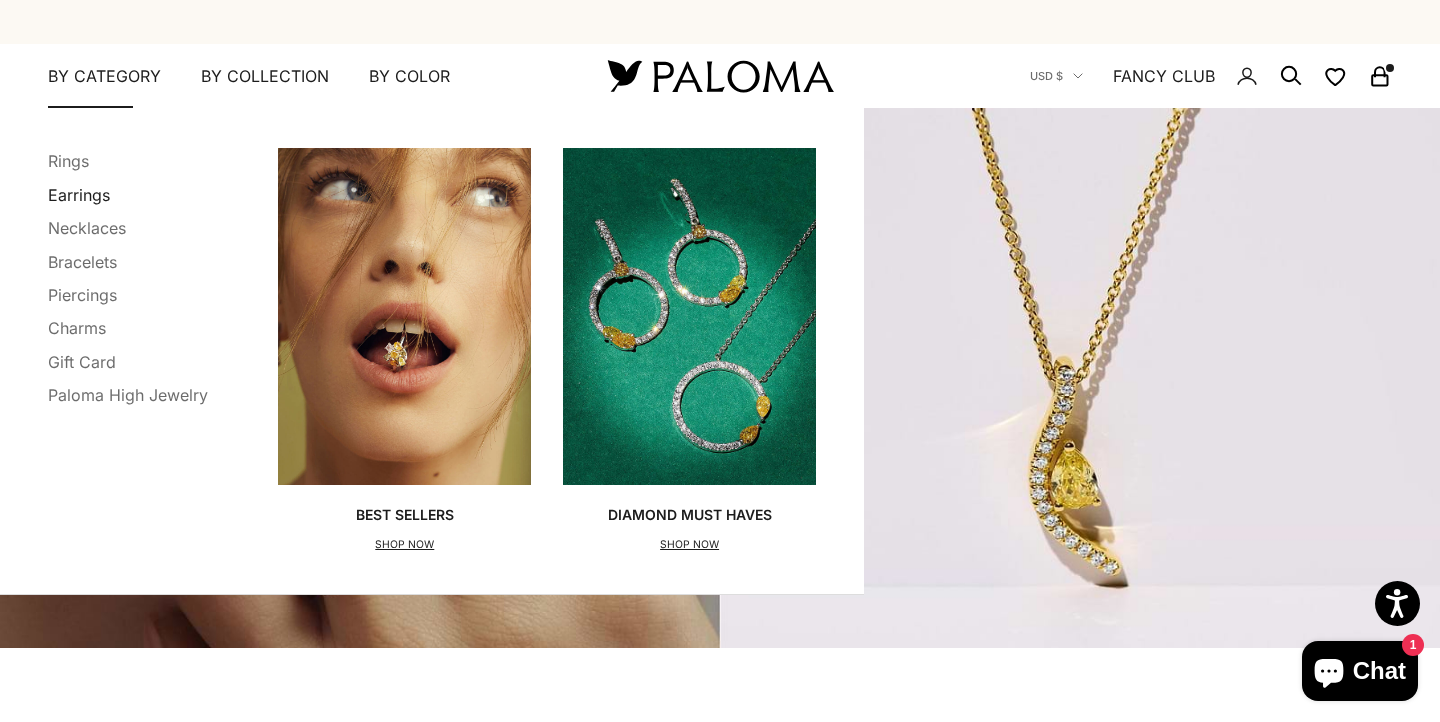 click on "Earrings" at bounding box center (79, 195) 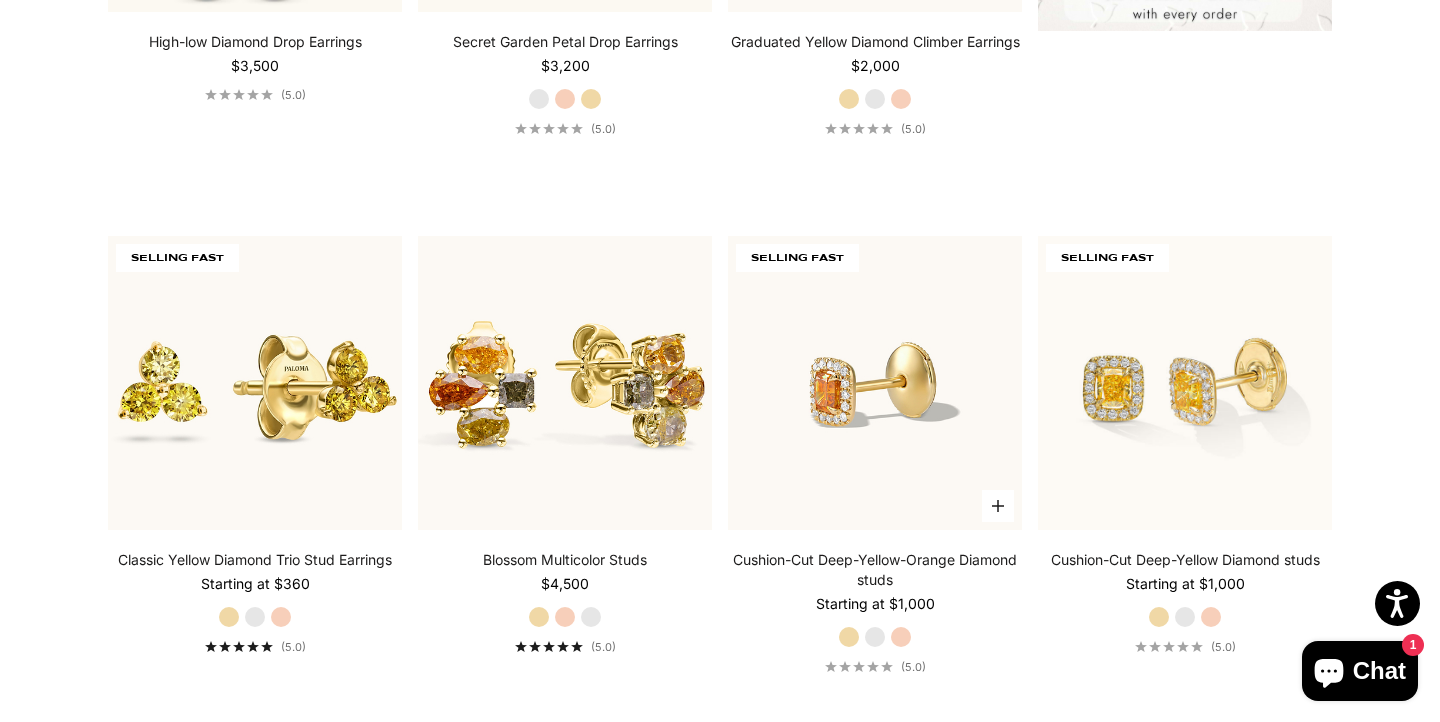 scroll, scrollTop: 884, scrollLeft: 0, axis: vertical 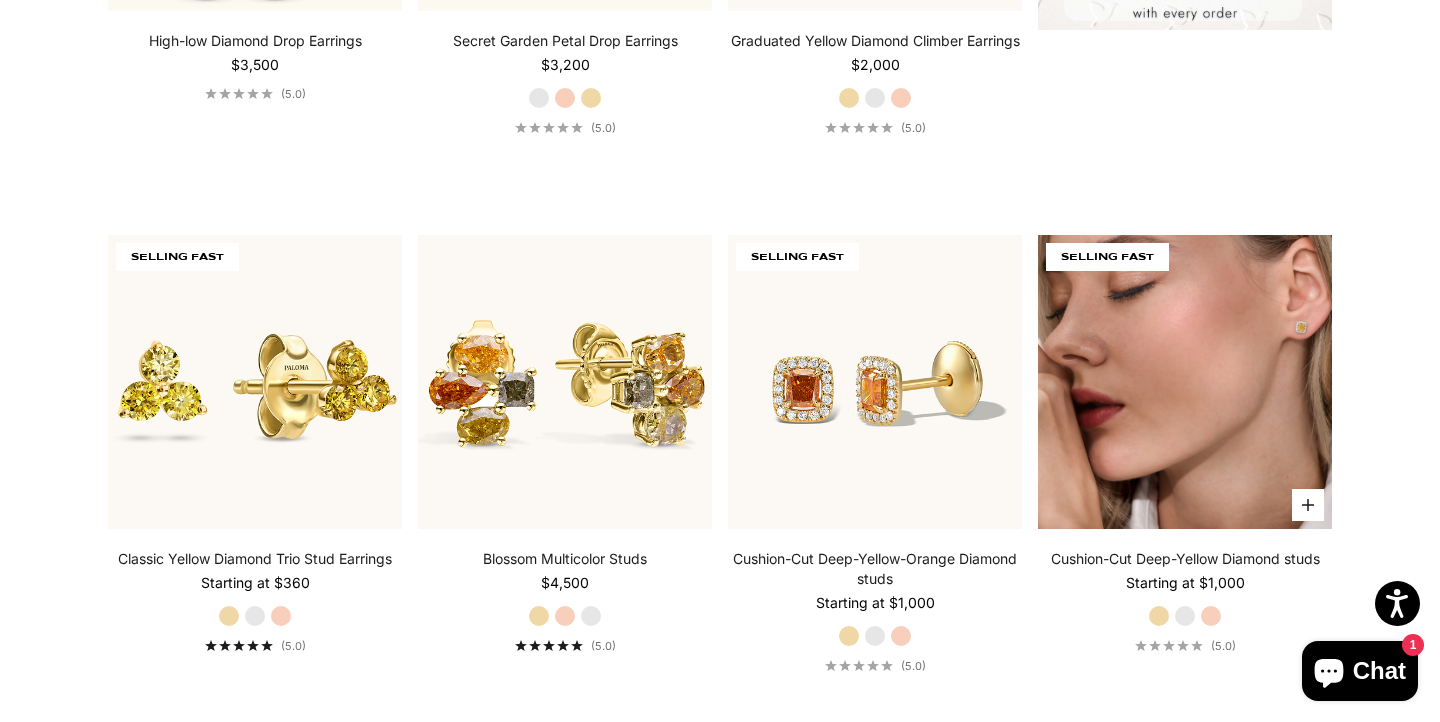 click at bounding box center (1185, 382) 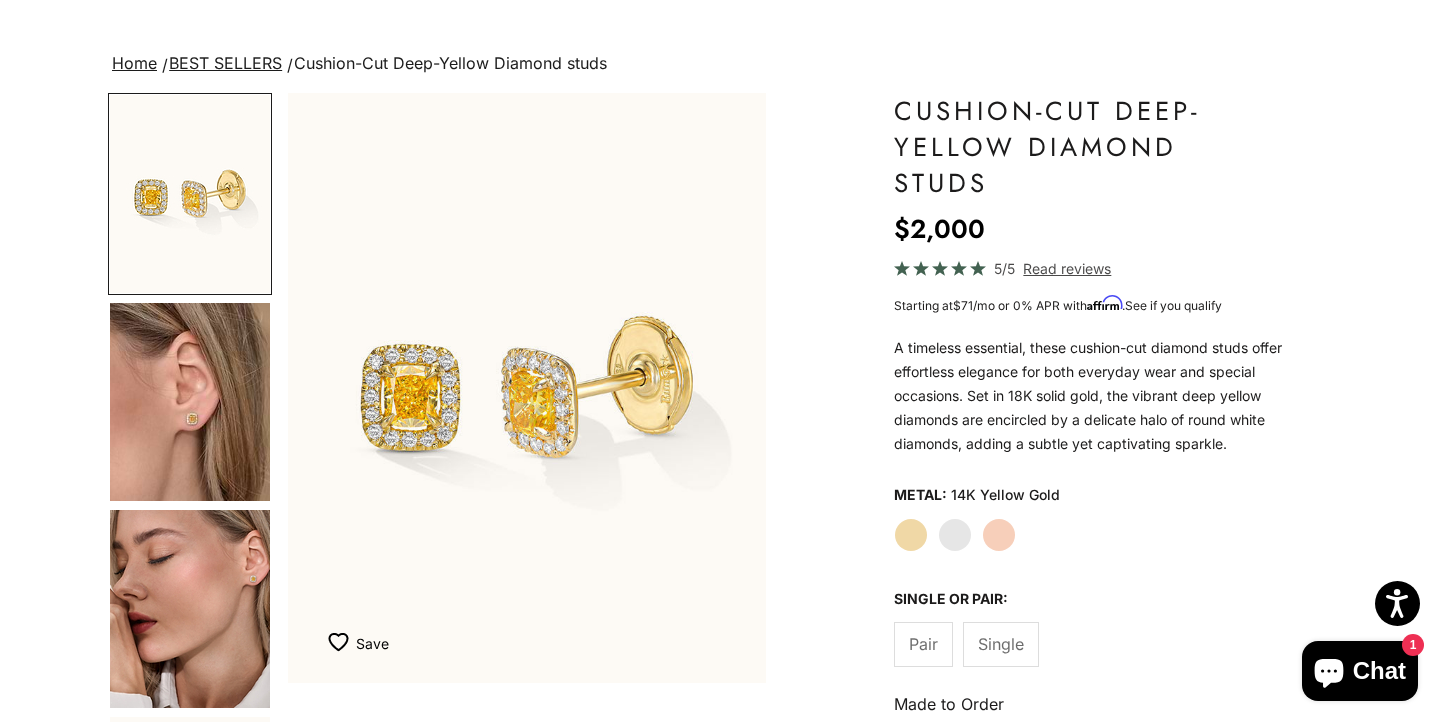 scroll, scrollTop: 110, scrollLeft: 0, axis: vertical 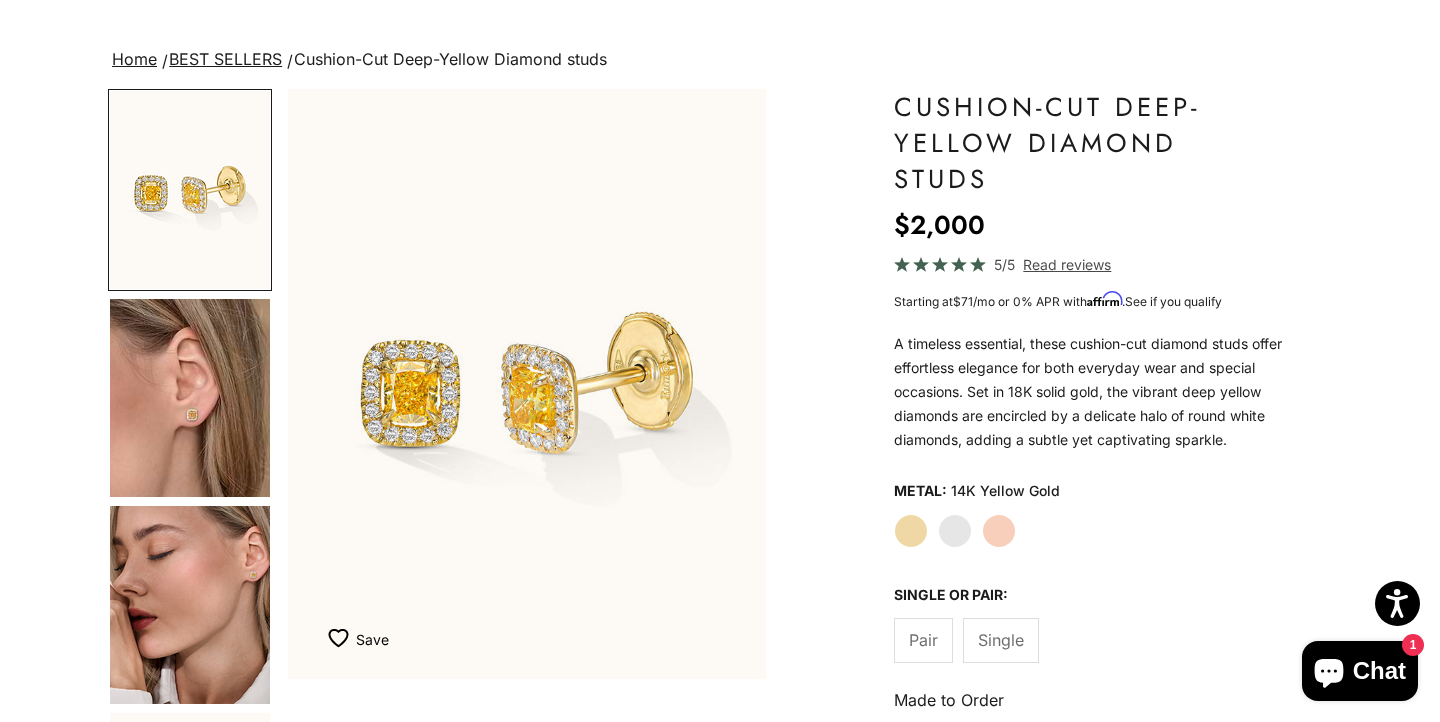 click on "White Gold" 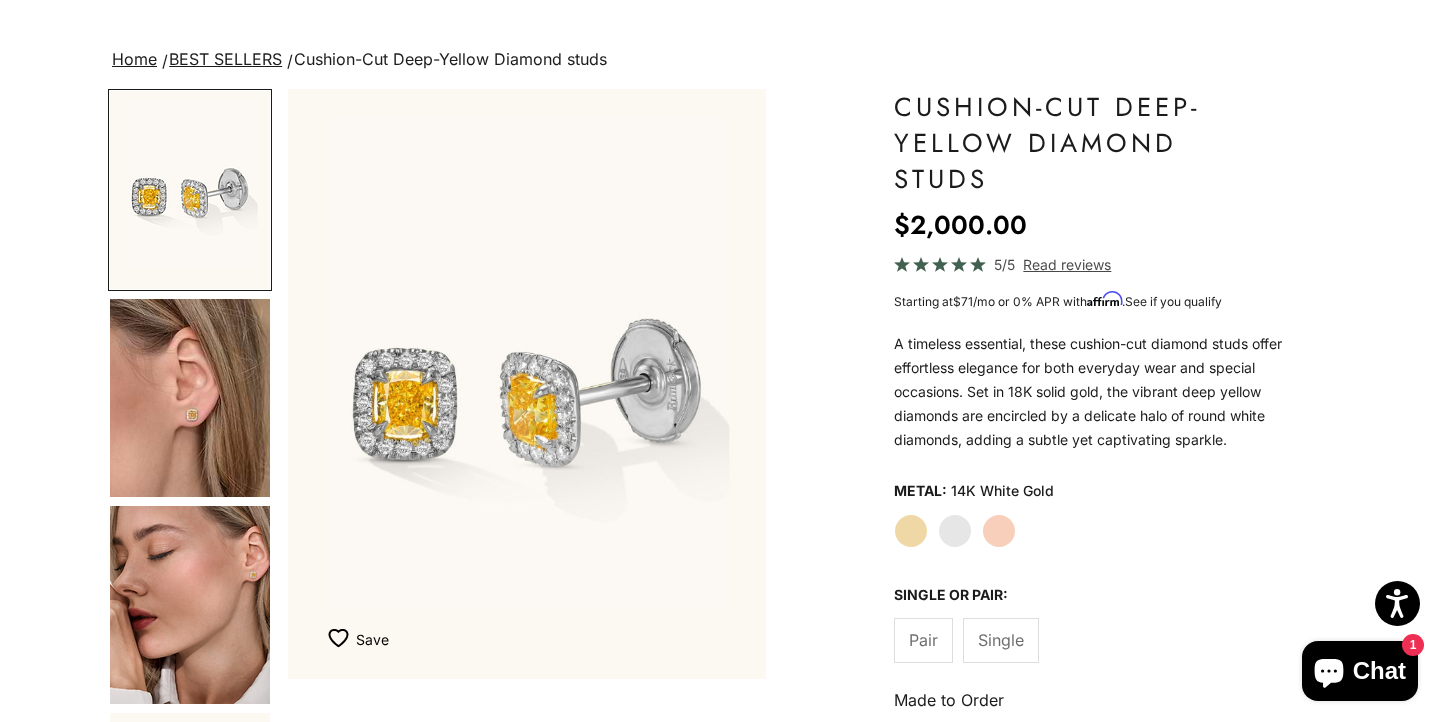 click on "Rose Gold" 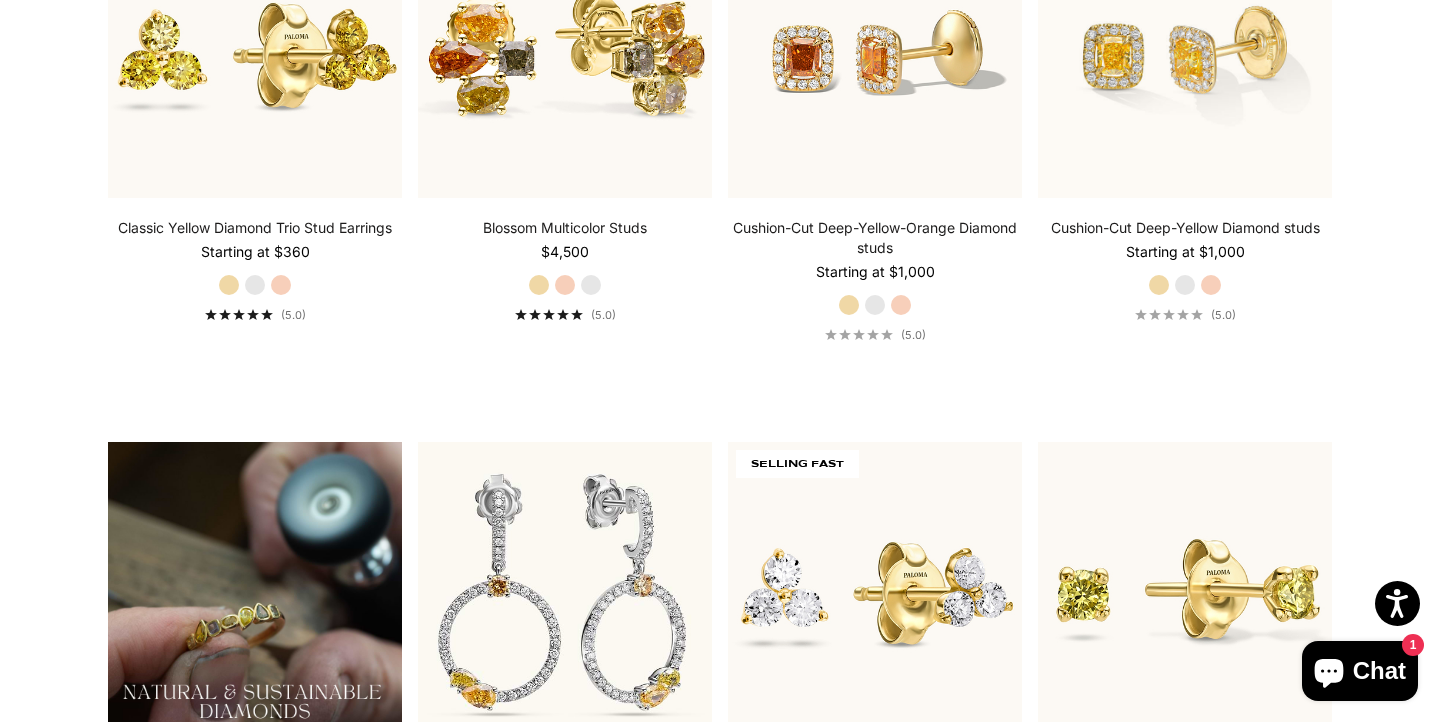 scroll, scrollTop: 1132, scrollLeft: 0, axis: vertical 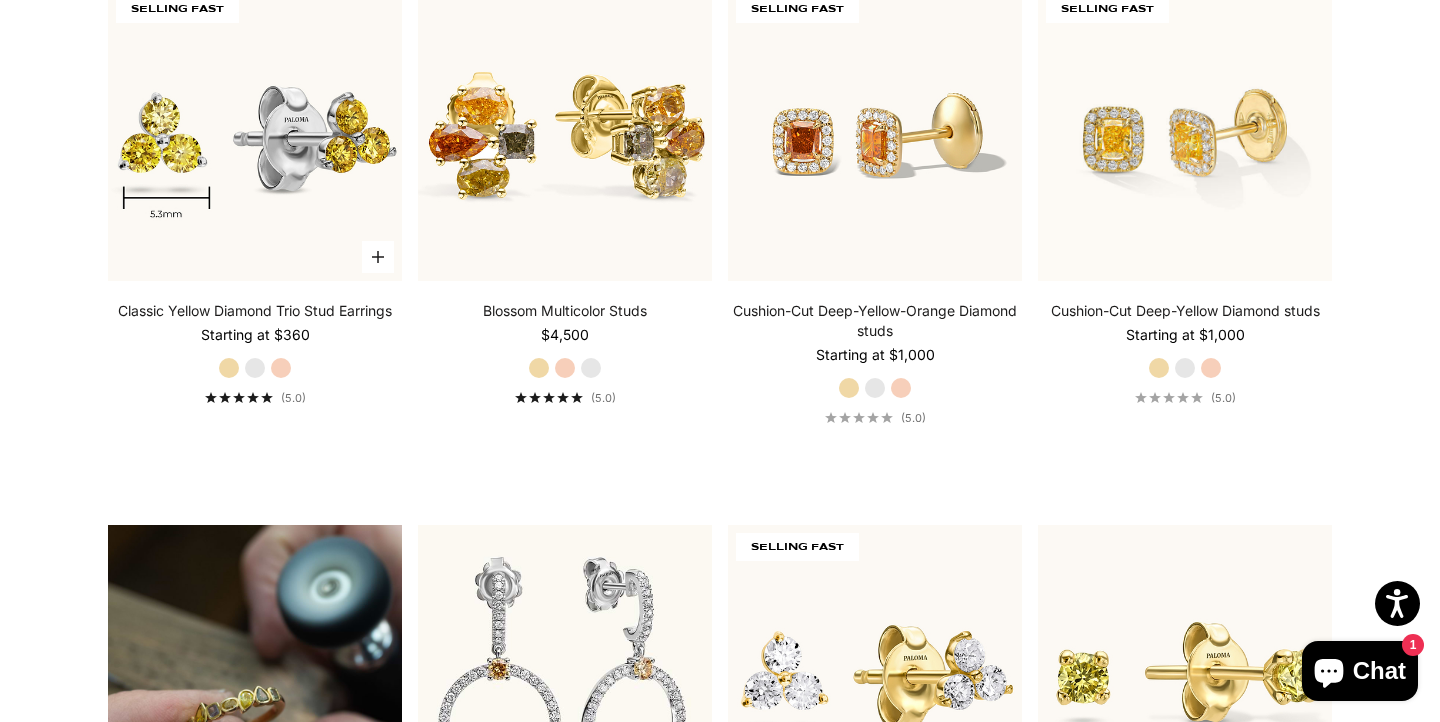 click at bounding box center (255, 134) 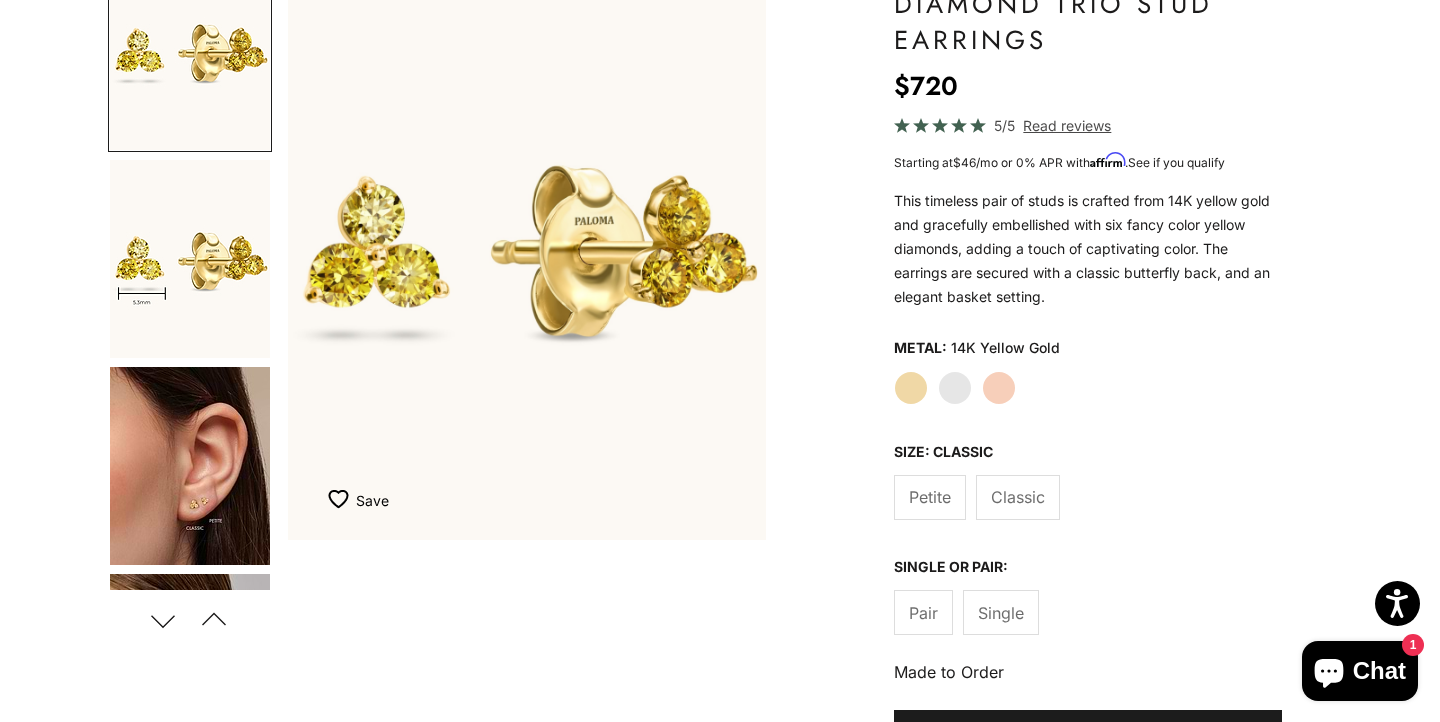 scroll, scrollTop: 284, scrollLeft: 0, axis: vertical 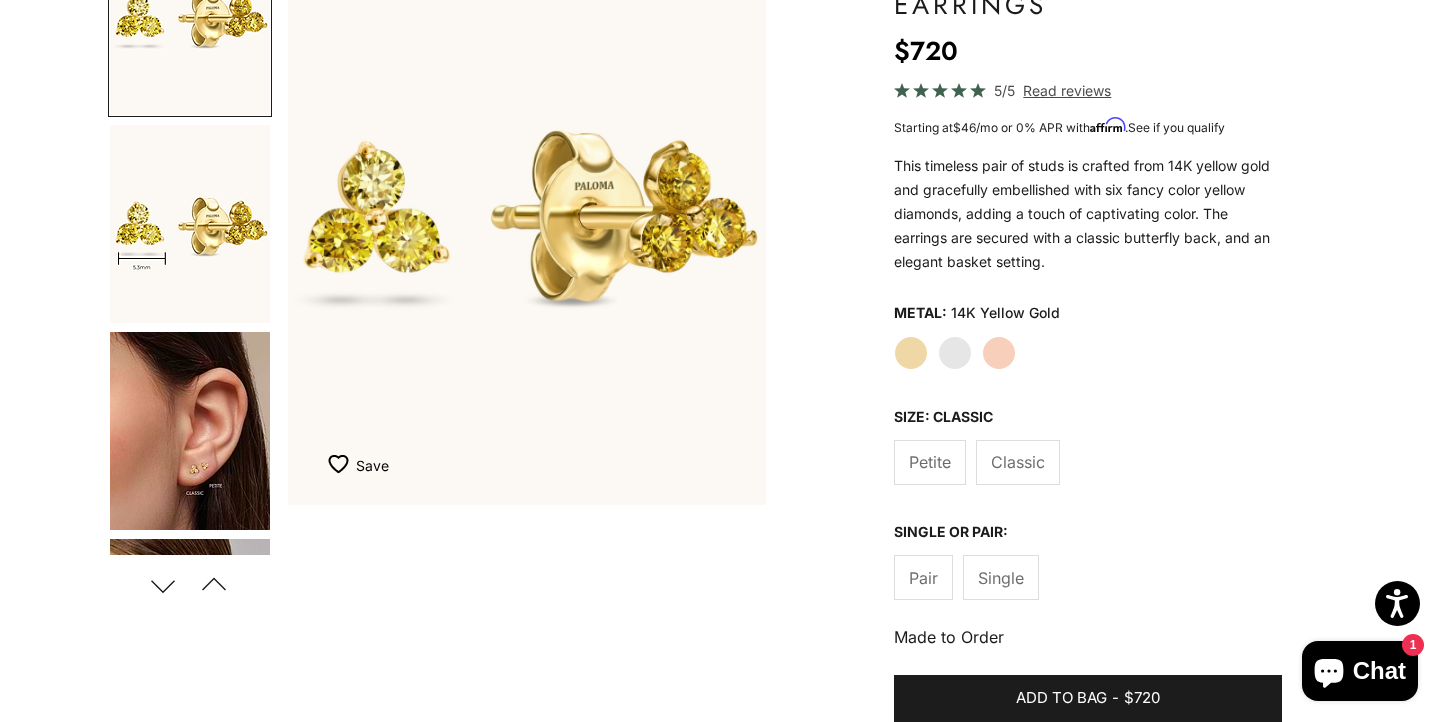 click on "Petite" 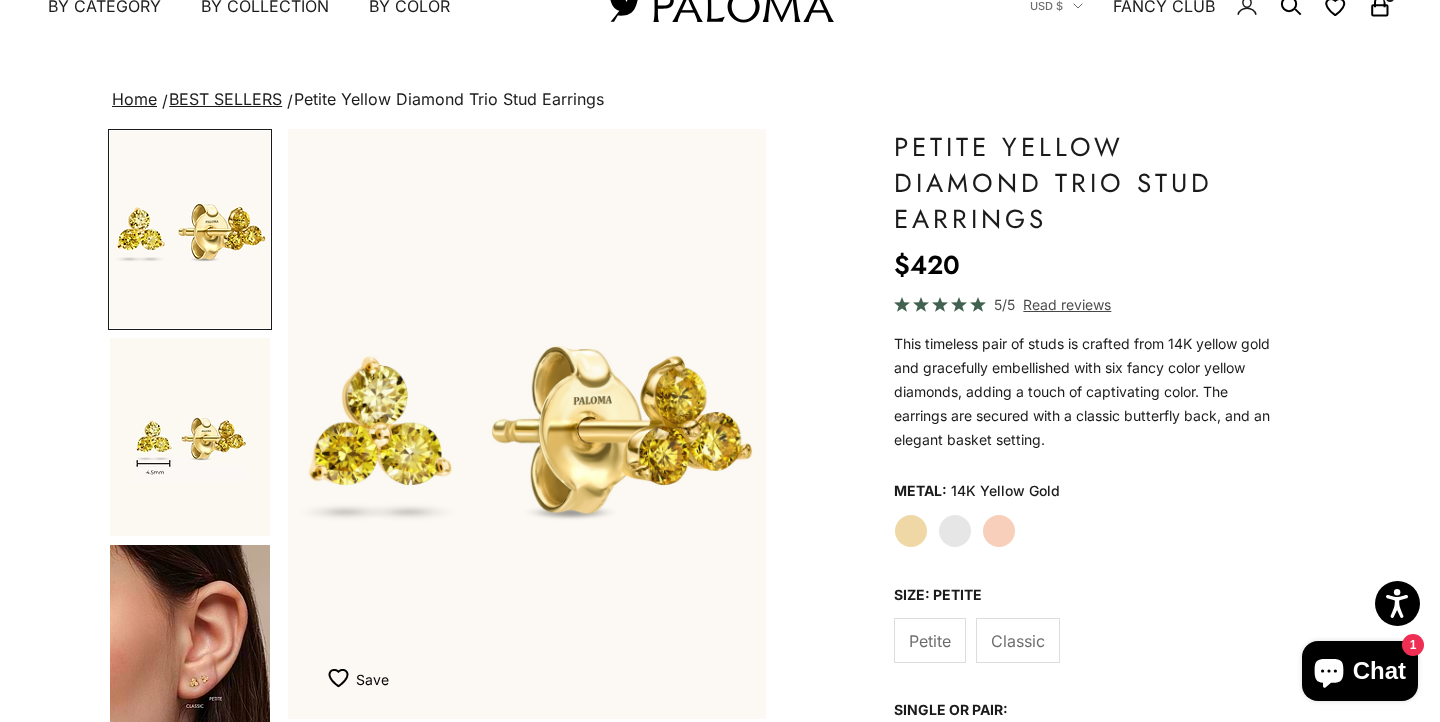 scroll, scrollTop: 72, scrollLeft: 0, axis: vertical 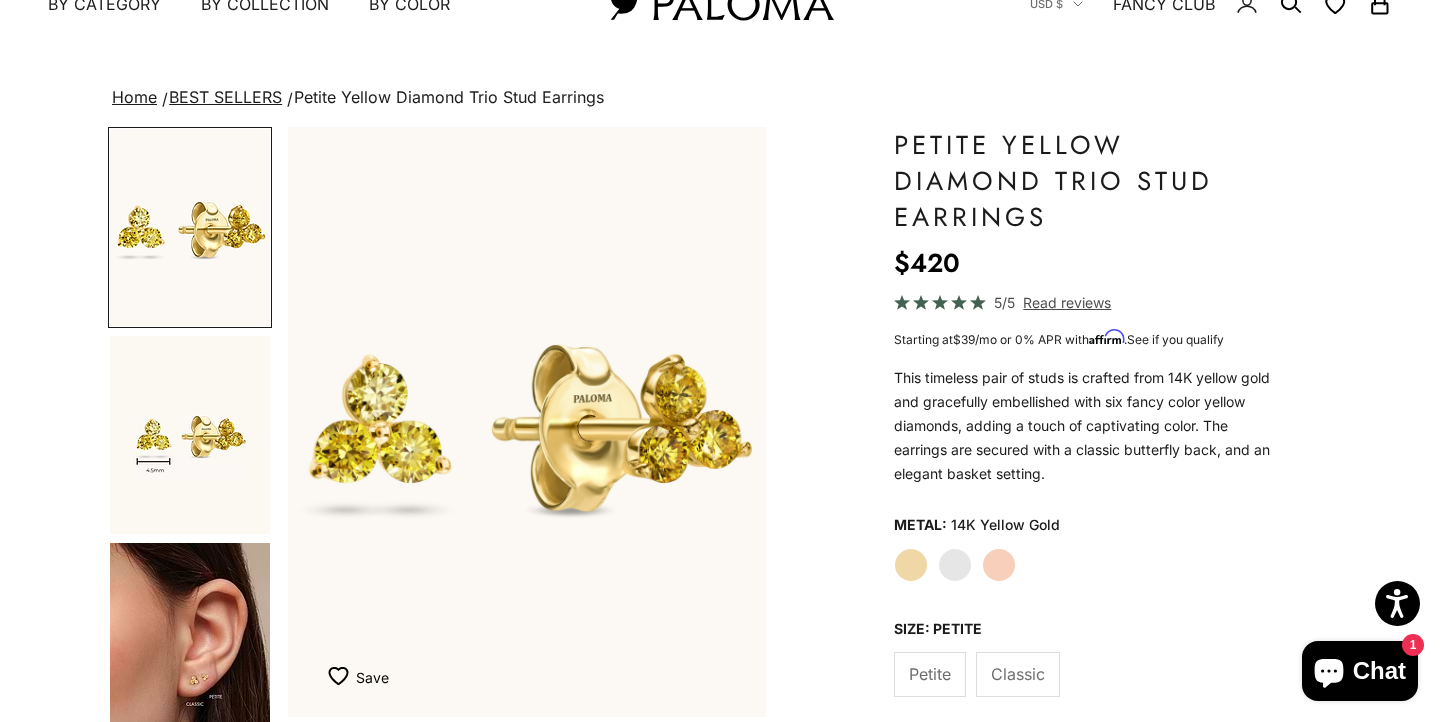 click on "Classic" 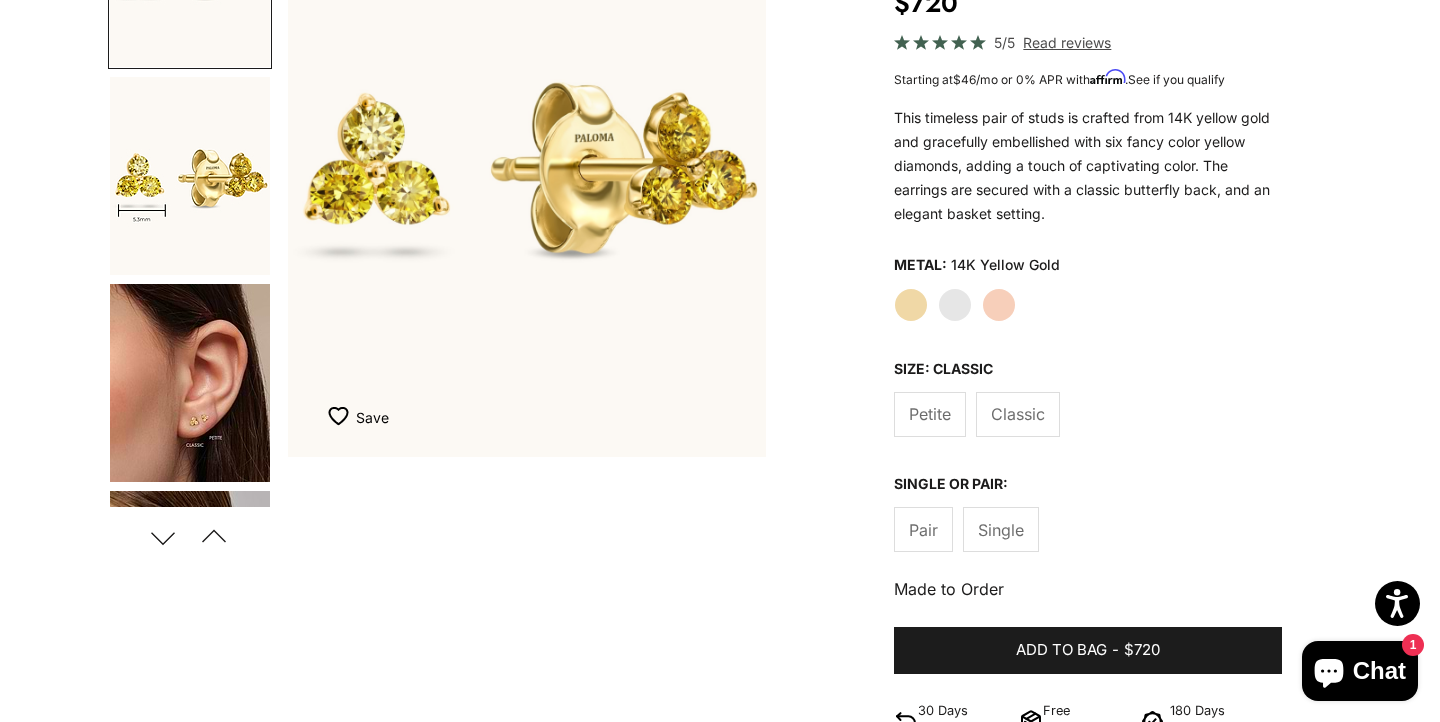 scroll, scrollTop: 338, scrollLeft: 0, axis: vertical 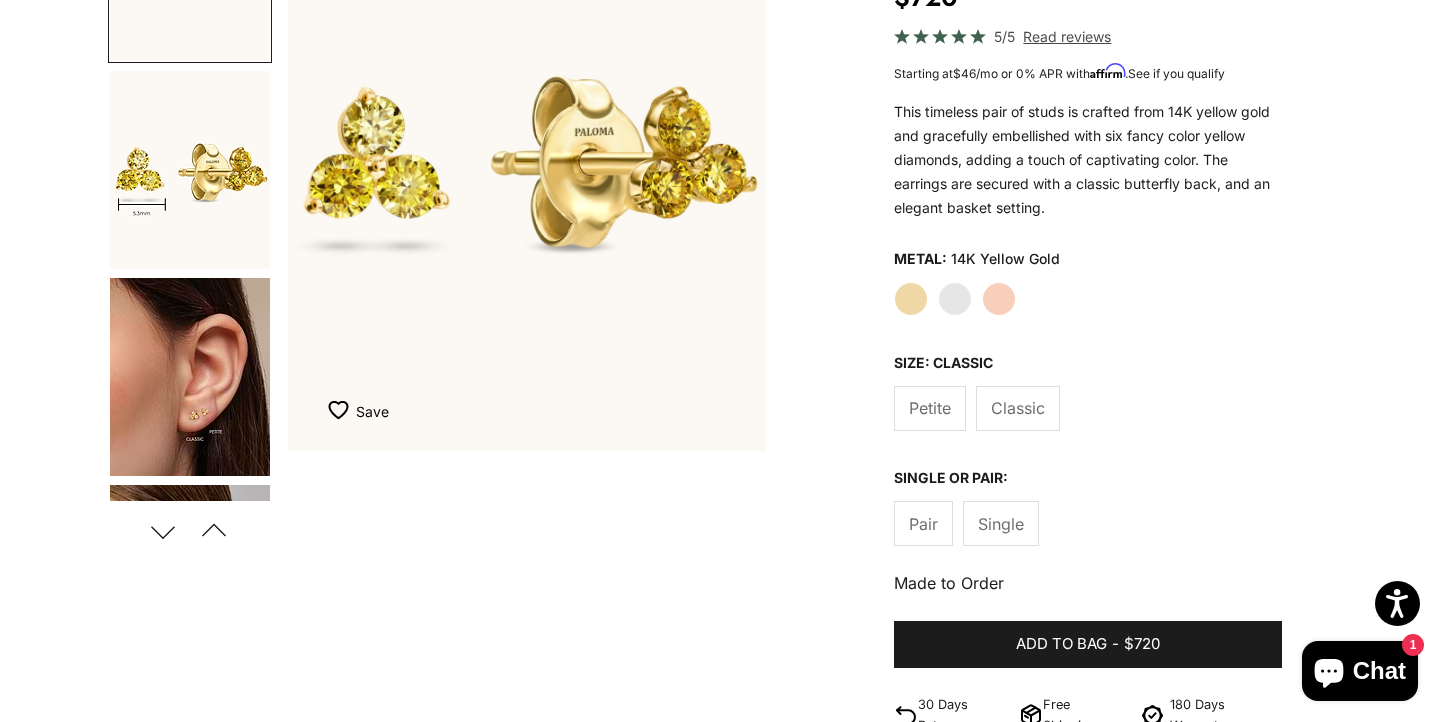 click on "Single" 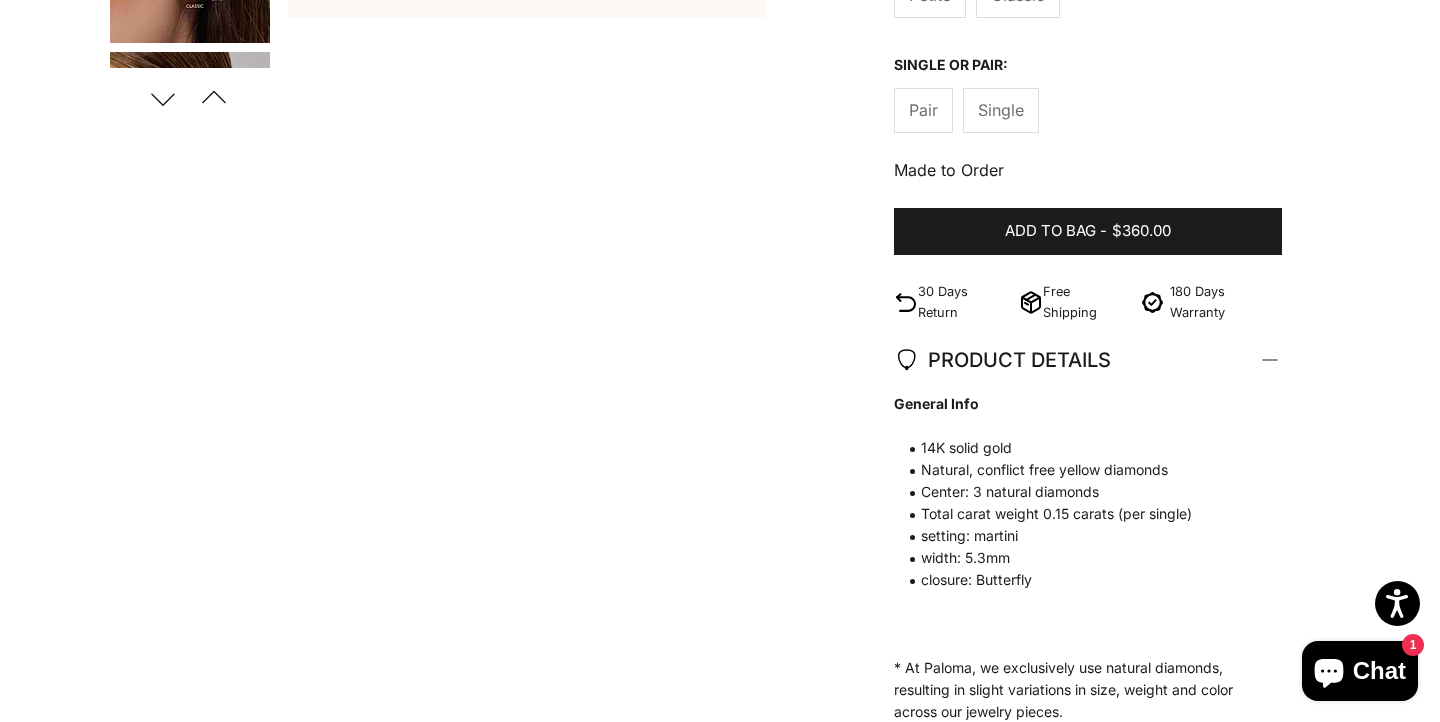 scroll, scrollTop: 774, scrollLeft: 0, axis: vertical 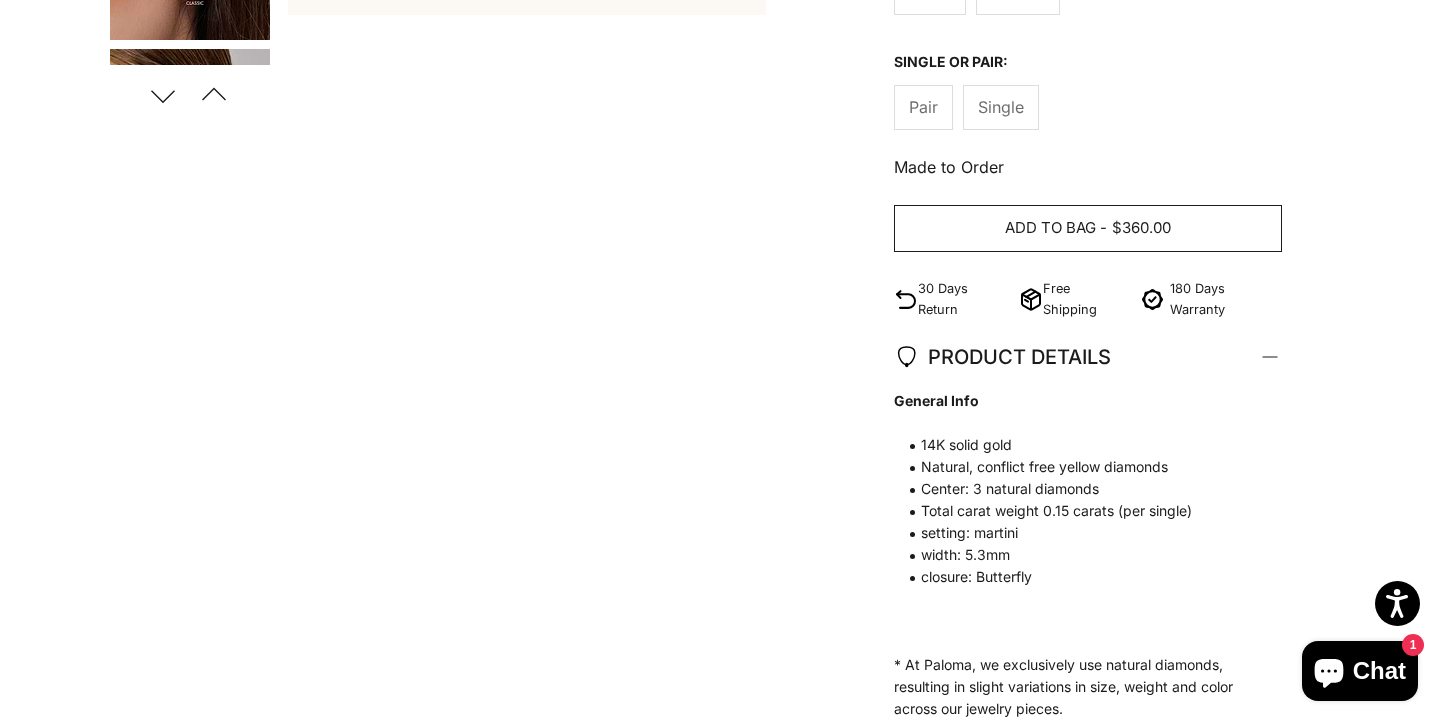 click on "$360.00" at bounding box center (1141, 228) 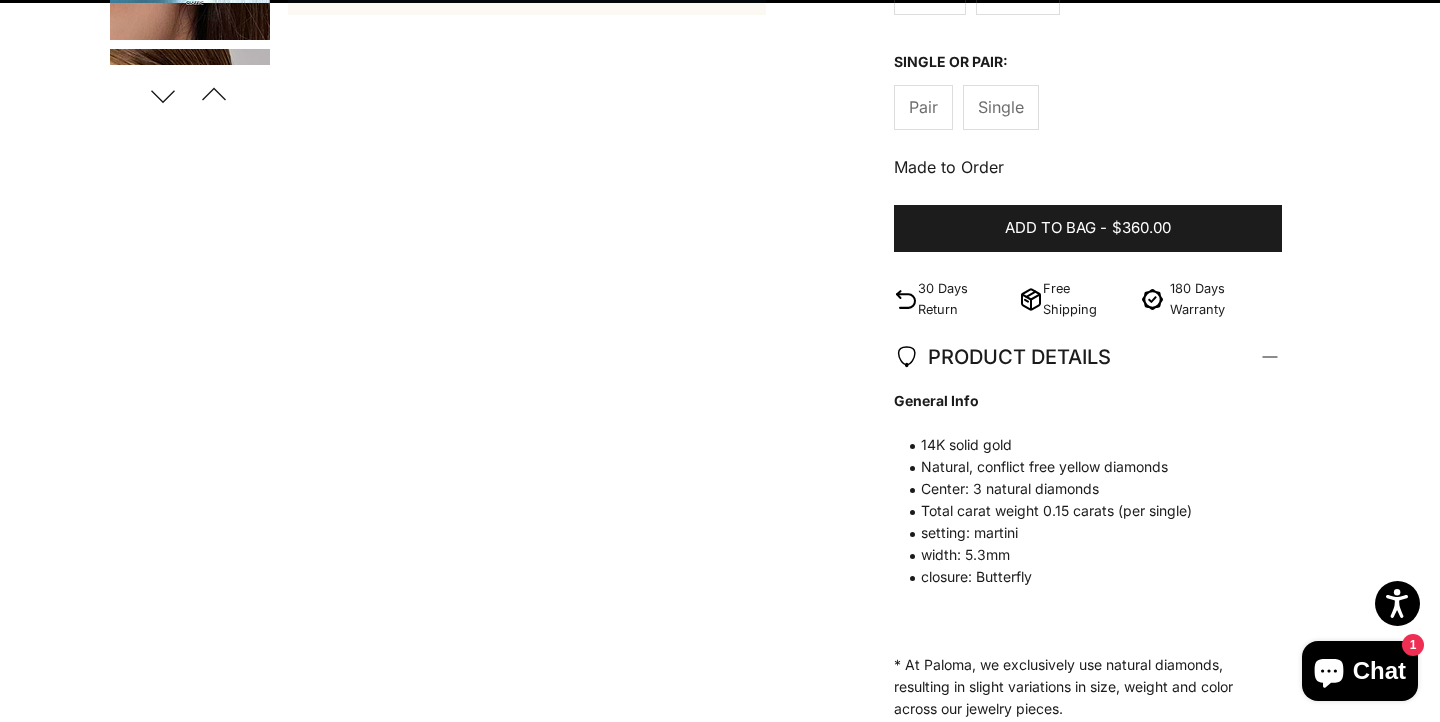 scroll, scrollTop: 0, scrollLeft: 0, axis: both 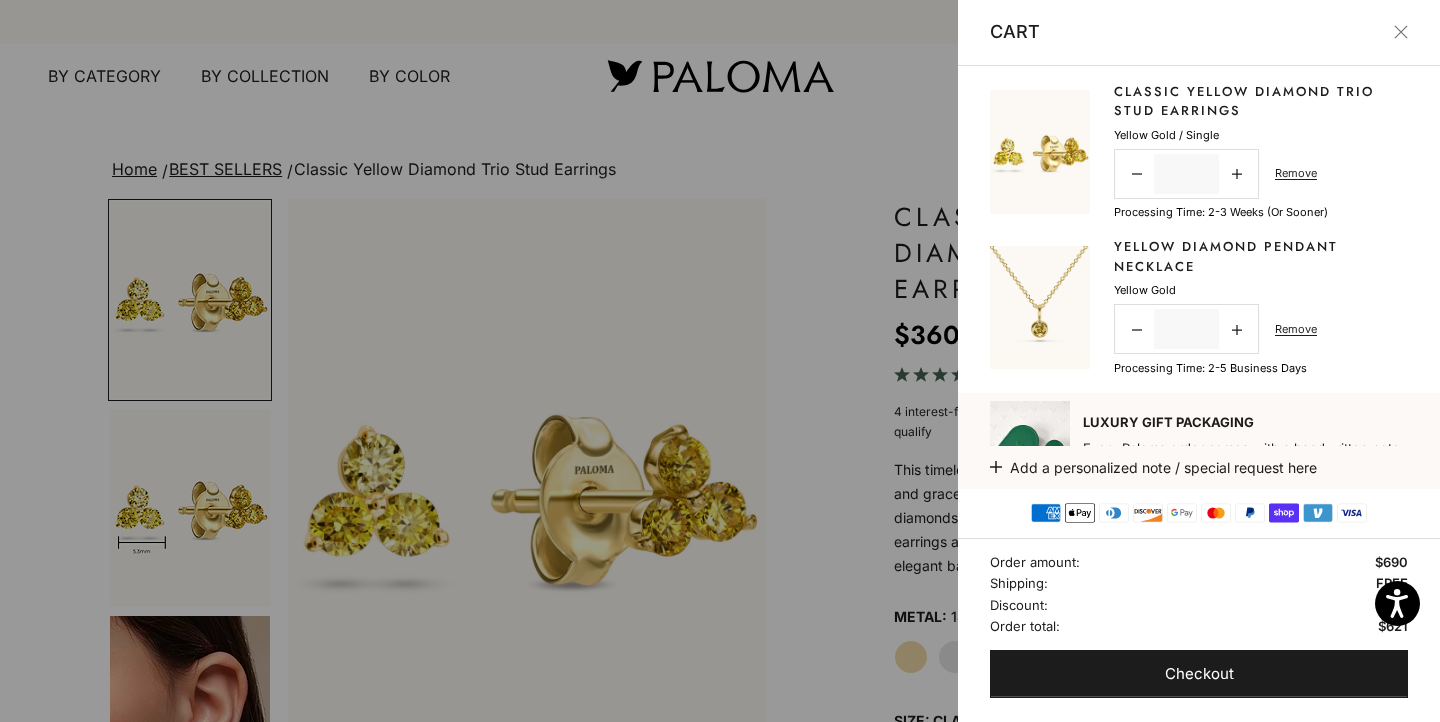click at bounding box center (1401, 32) 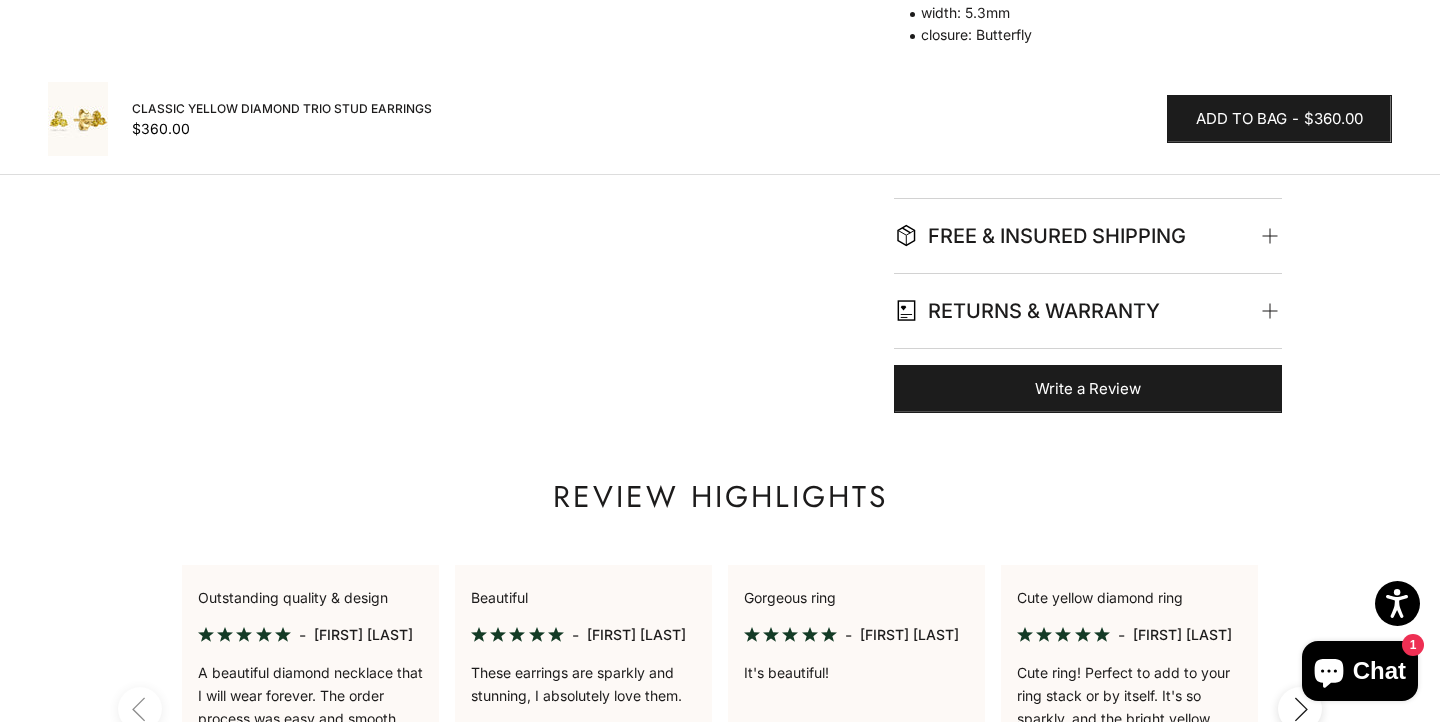 scroll, scrollTop: 1317, scrollLeft: 0, axis: vertical 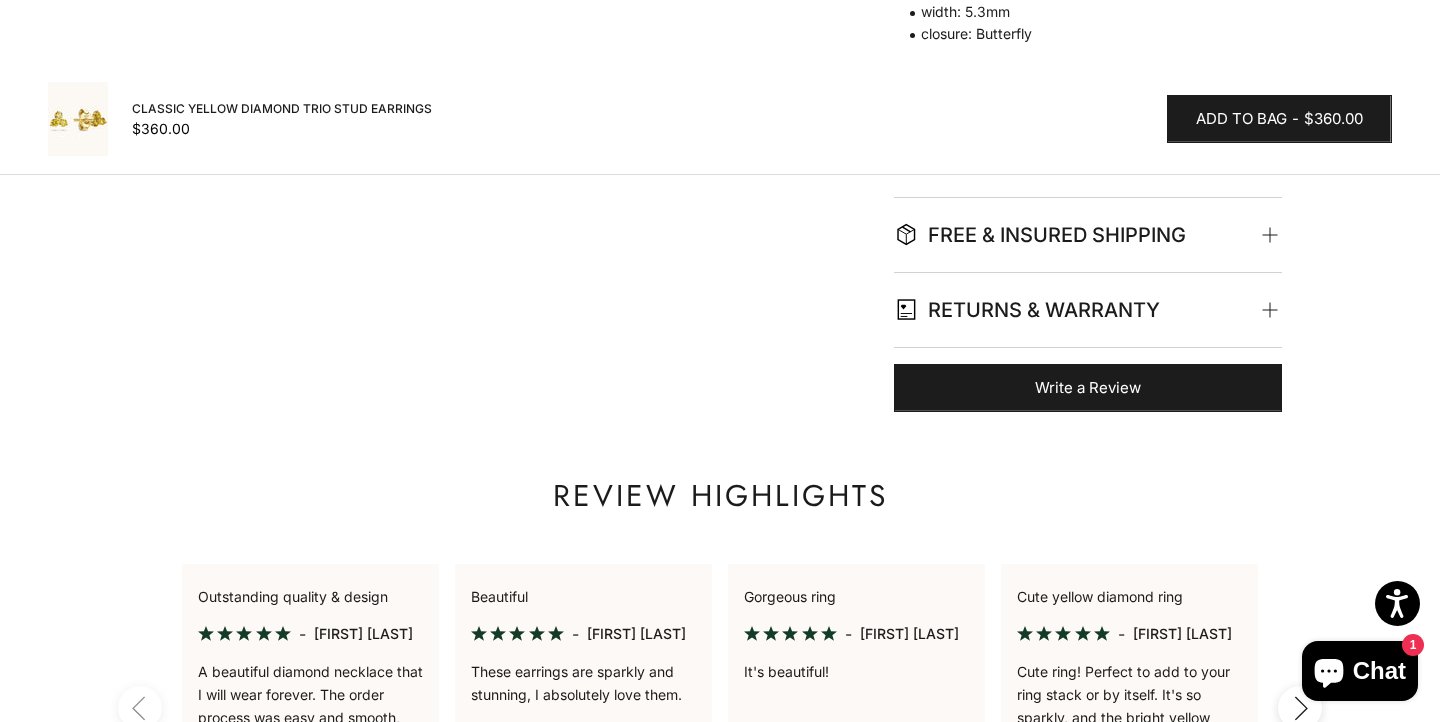 click on "RETURNS & WARRANTY" 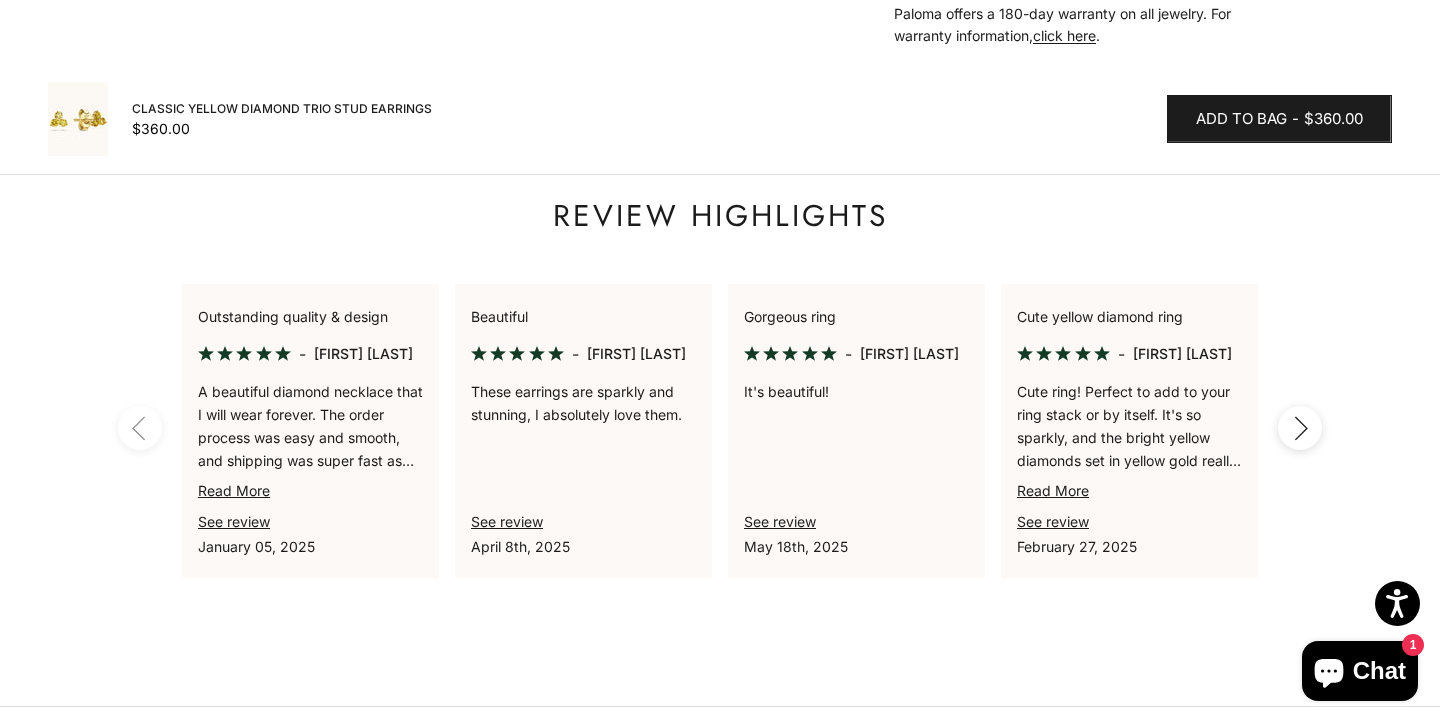 scroll, scrollTop: 1483, scrollLeft: 0, axis: vertical 